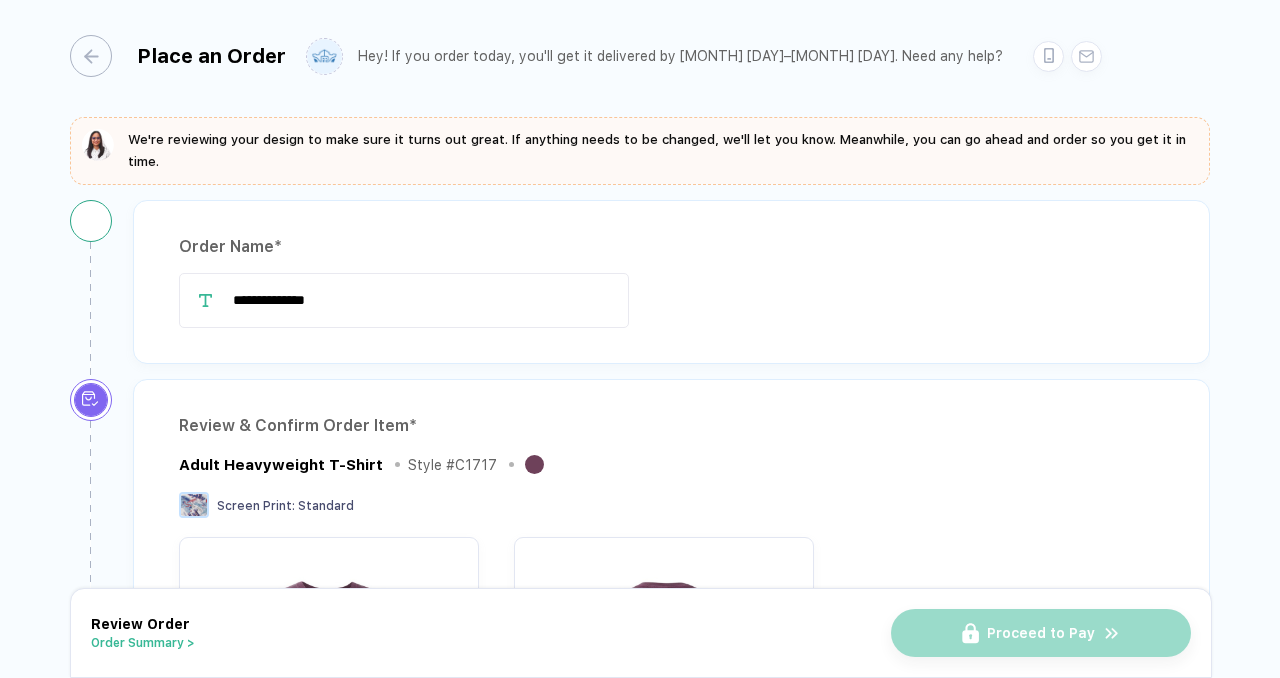 scroll, scrollTop: 0, scrollLeft: 0, axis: both 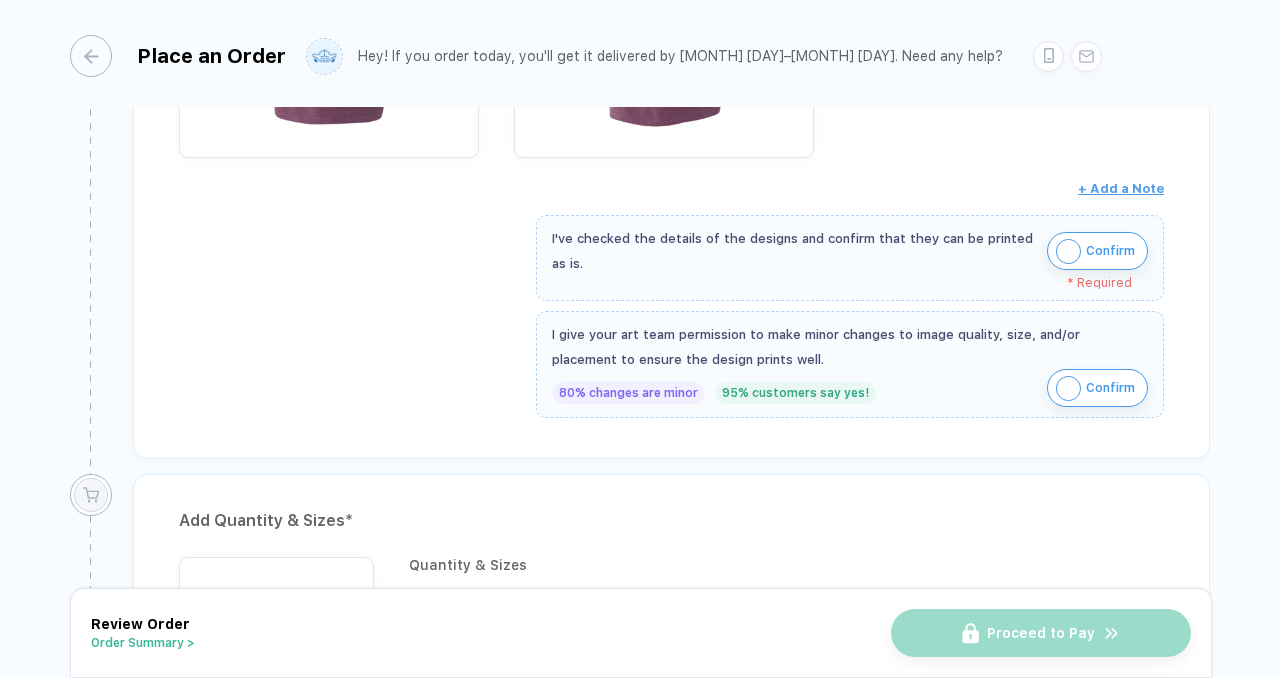 click at bounding box center (1068, 251) 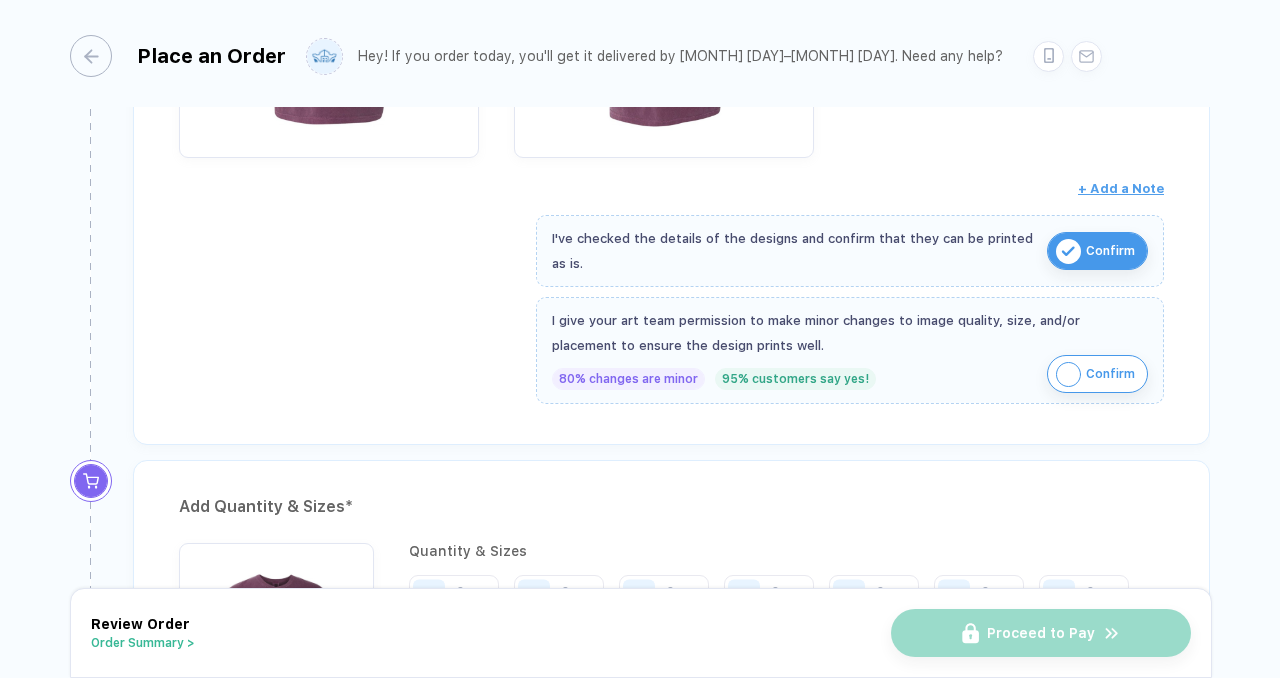 click at bounding box center (1068, 374) 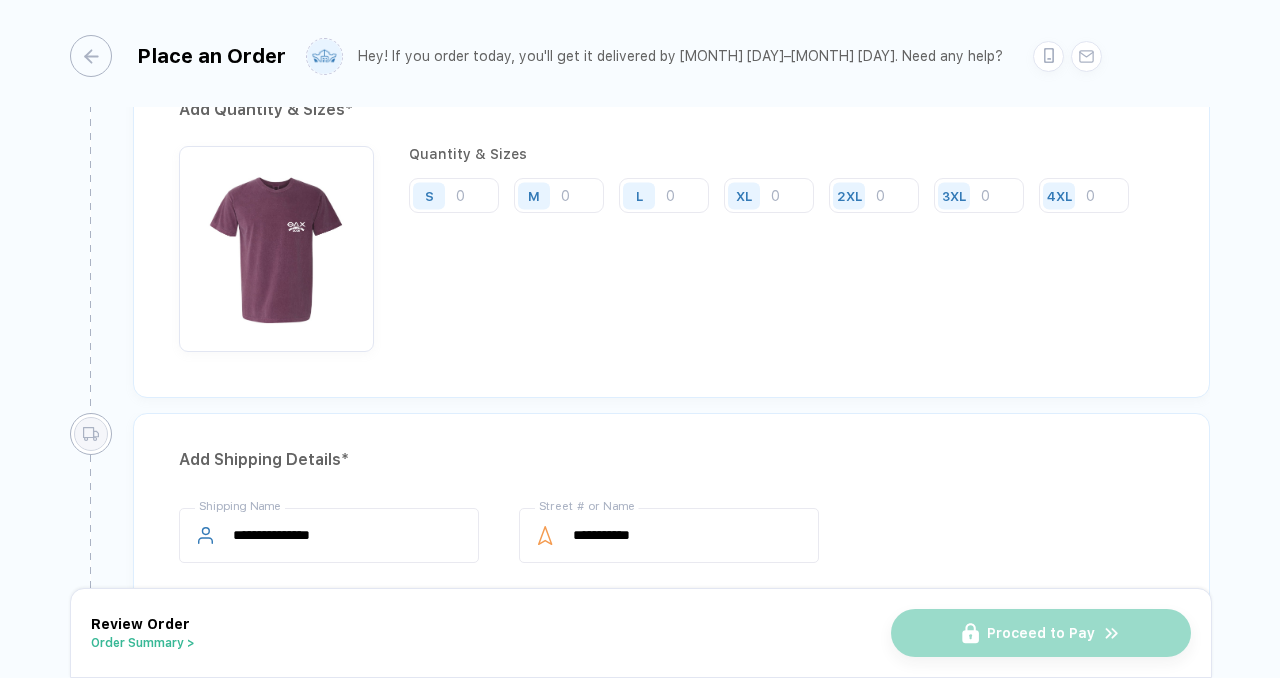 scroll, scrollTop: 1088, scrollLeft: 0, axis: vertical 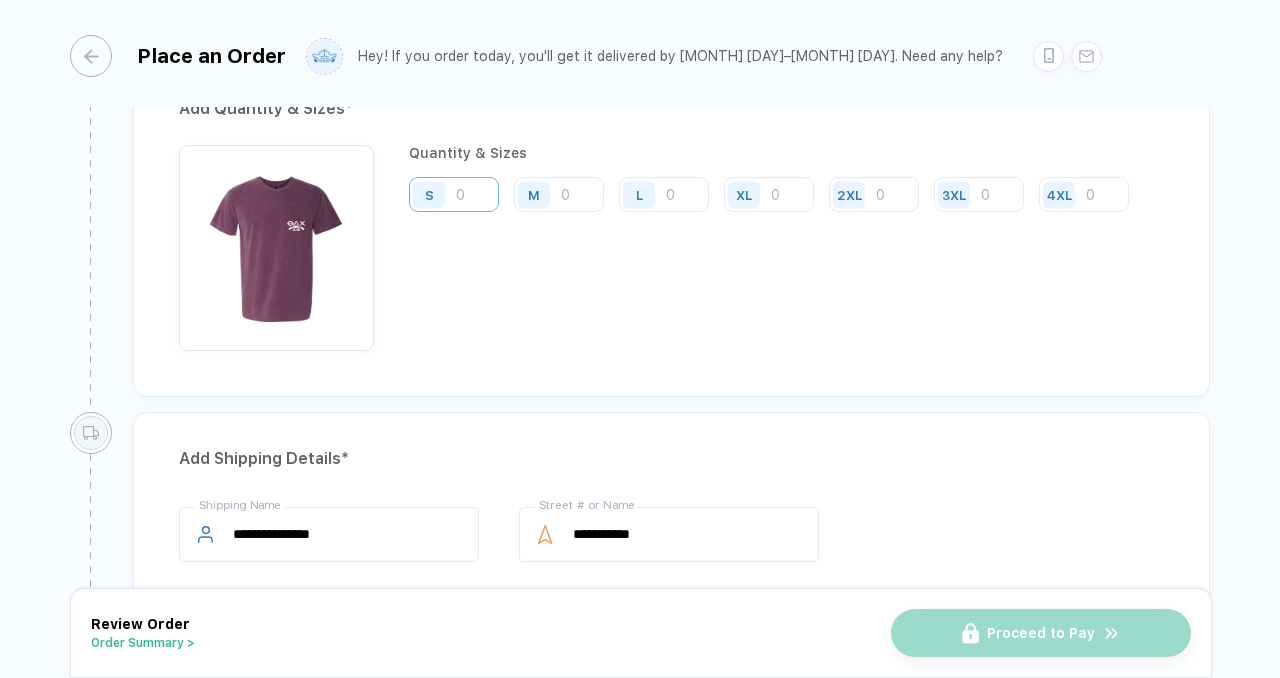 click at bounding box center (454, 194) 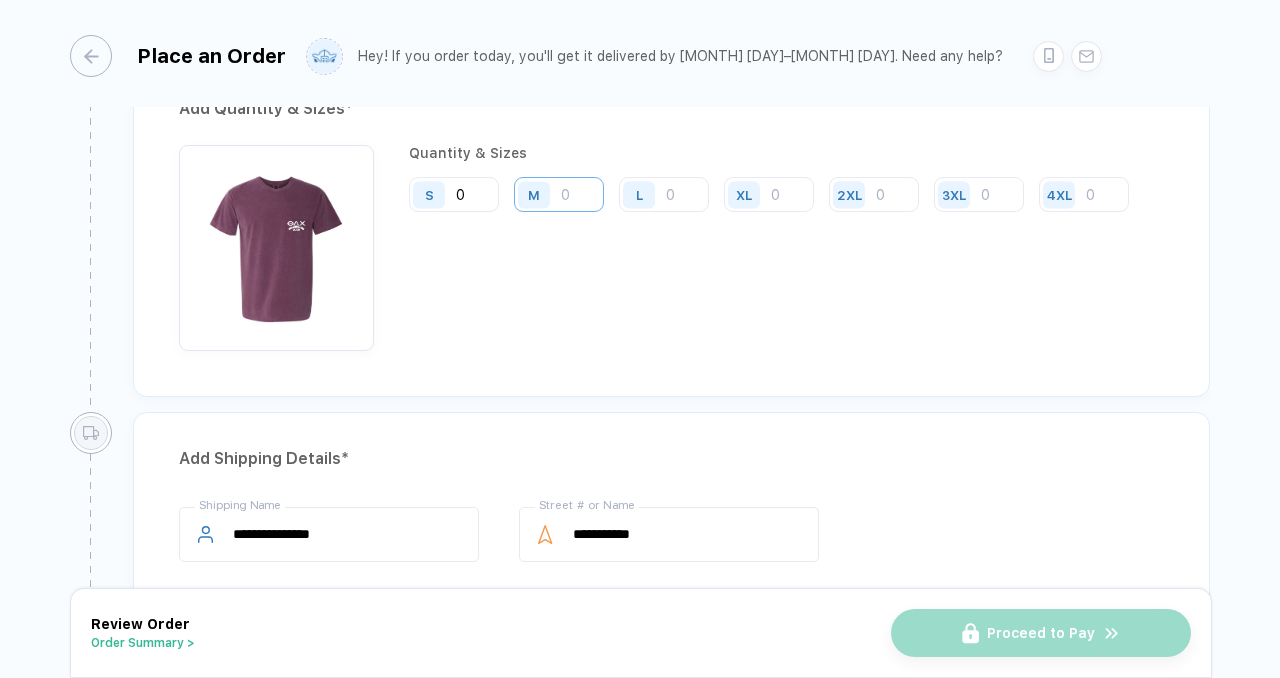 type on "0" 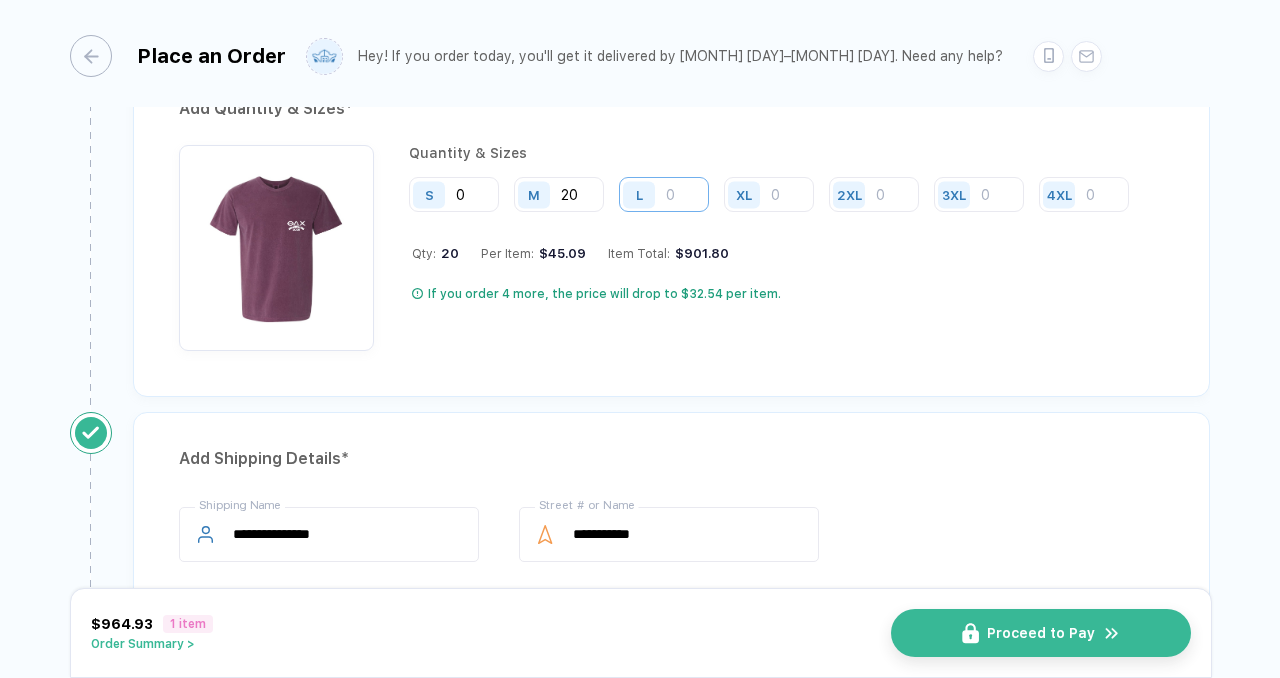 type on "[NUMBER]" 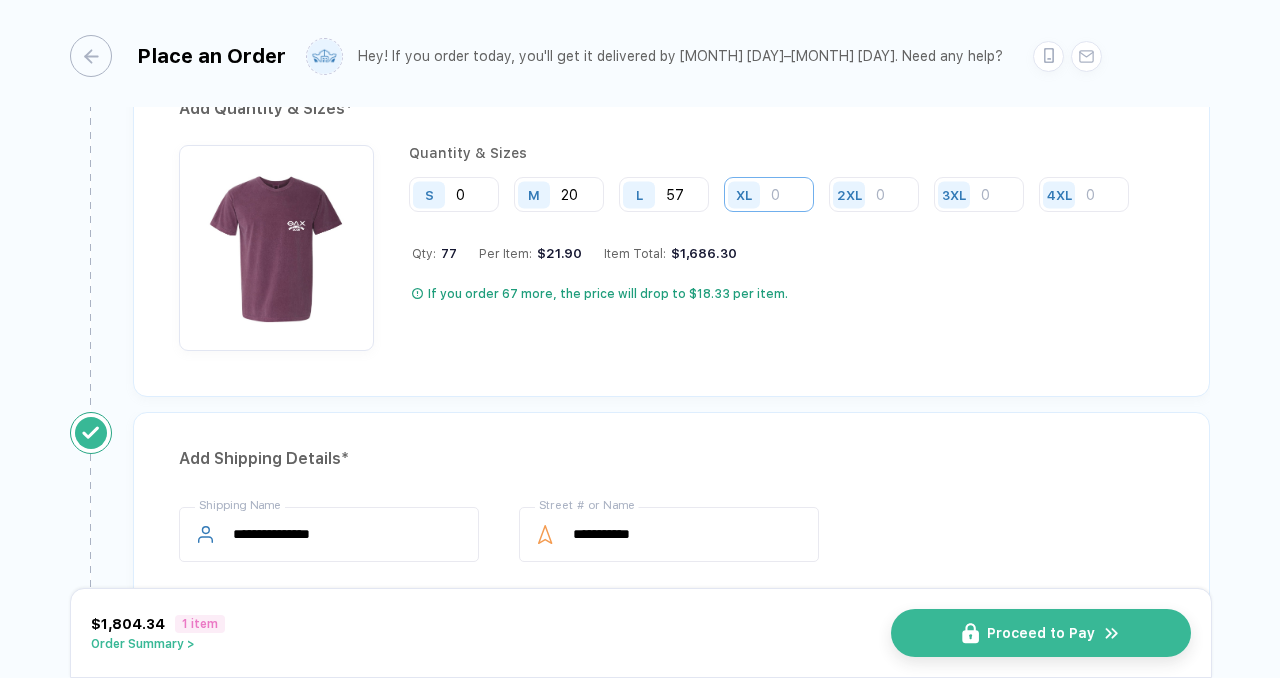 type on "57" 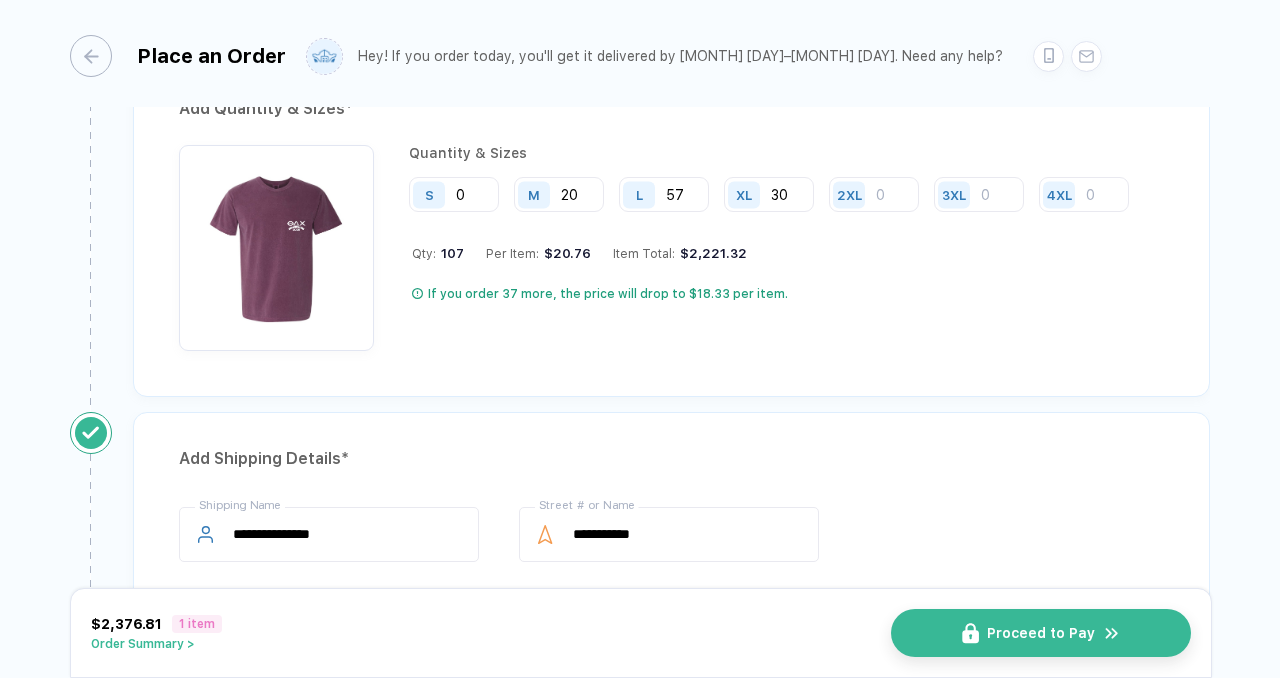 type on "30" 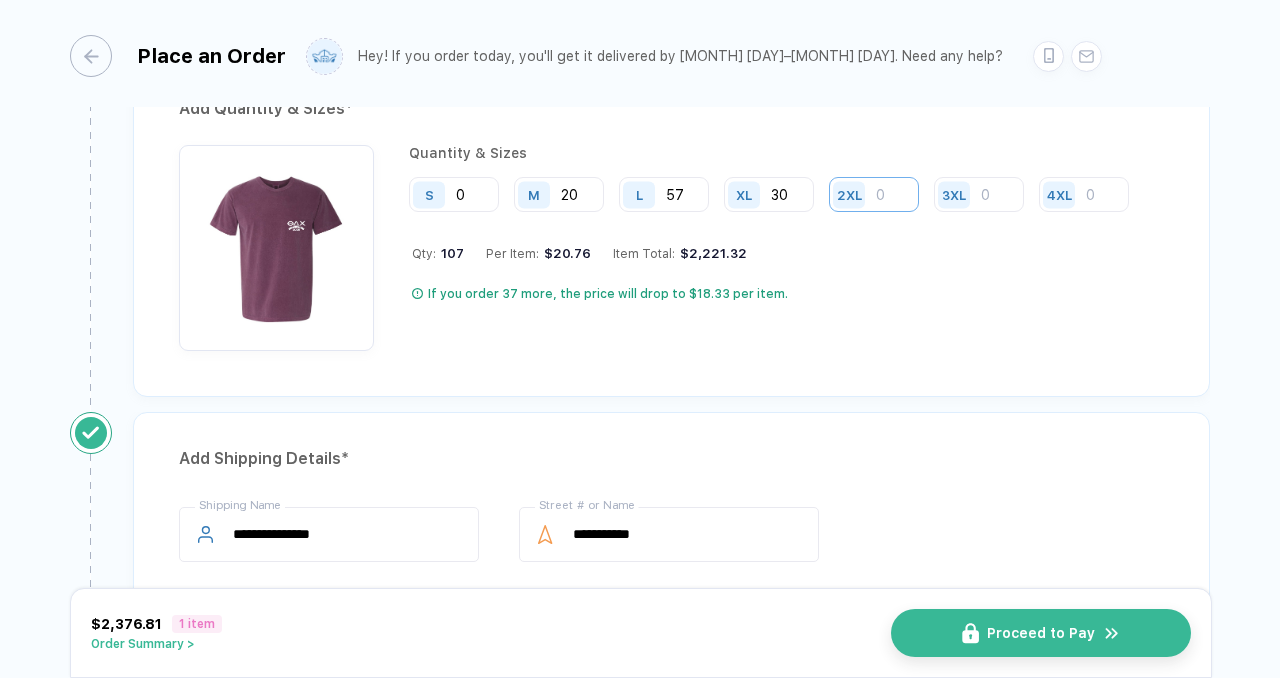 click at bounding box center [874, 194] 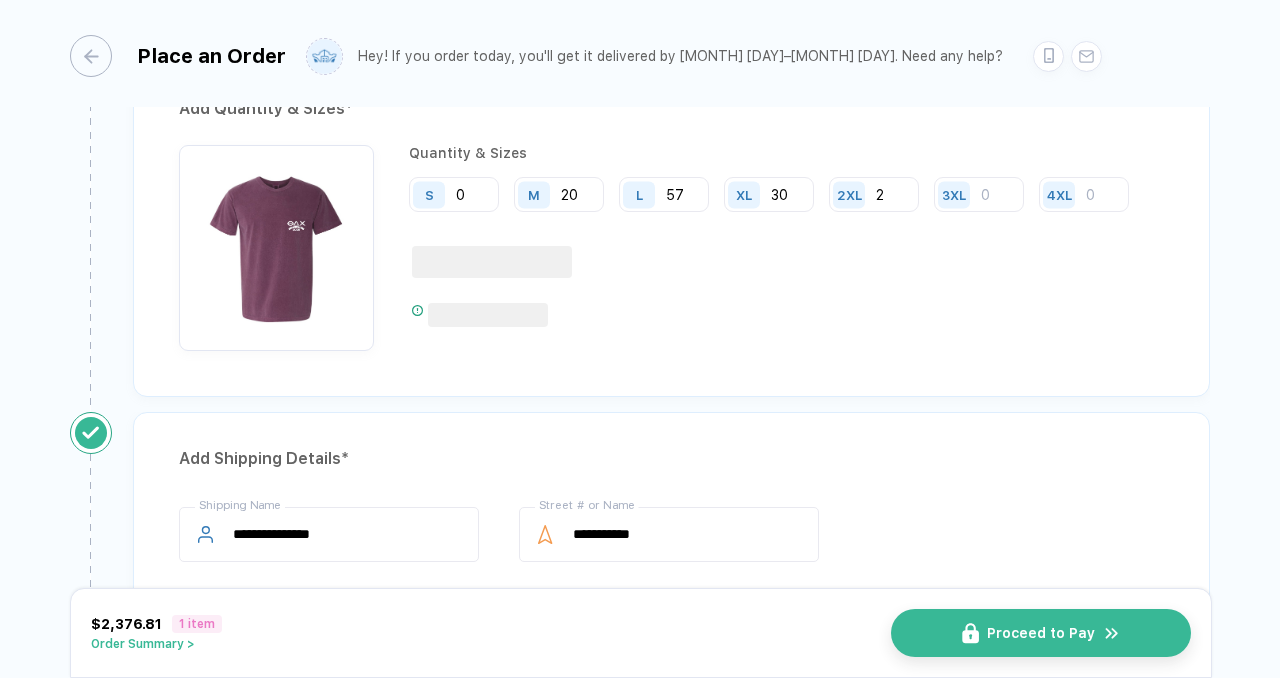 type on "2" 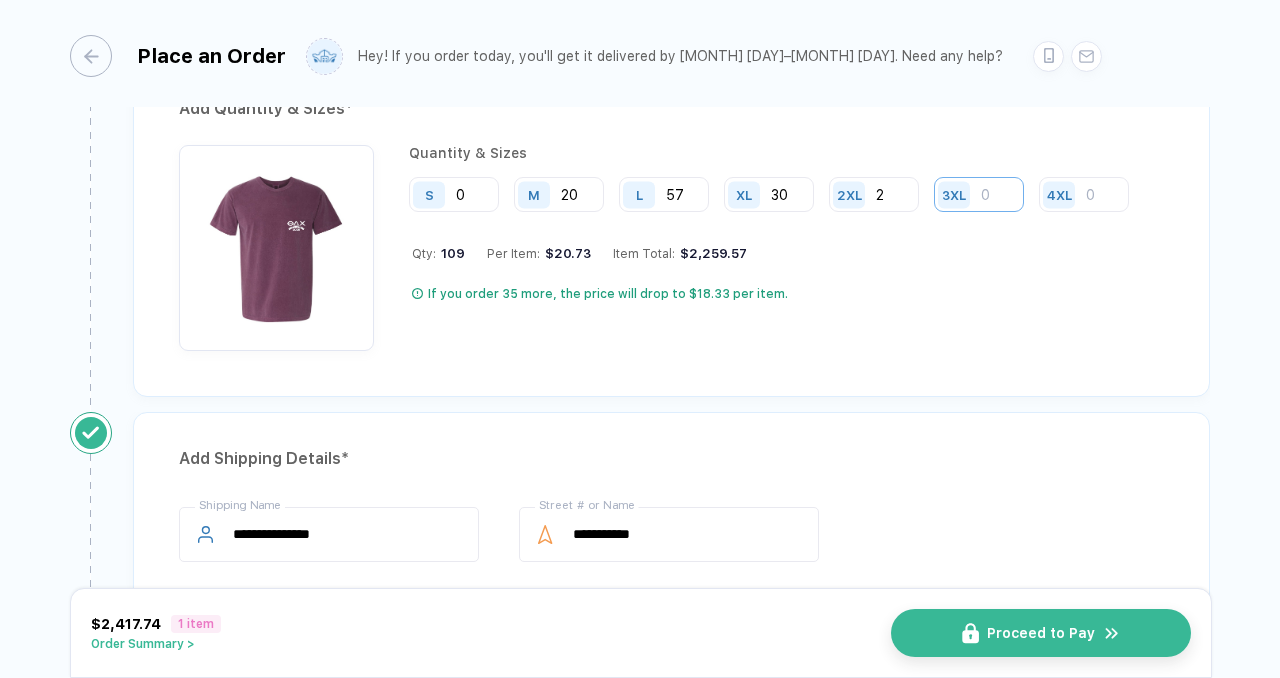 click at bounding box center [979, 194] 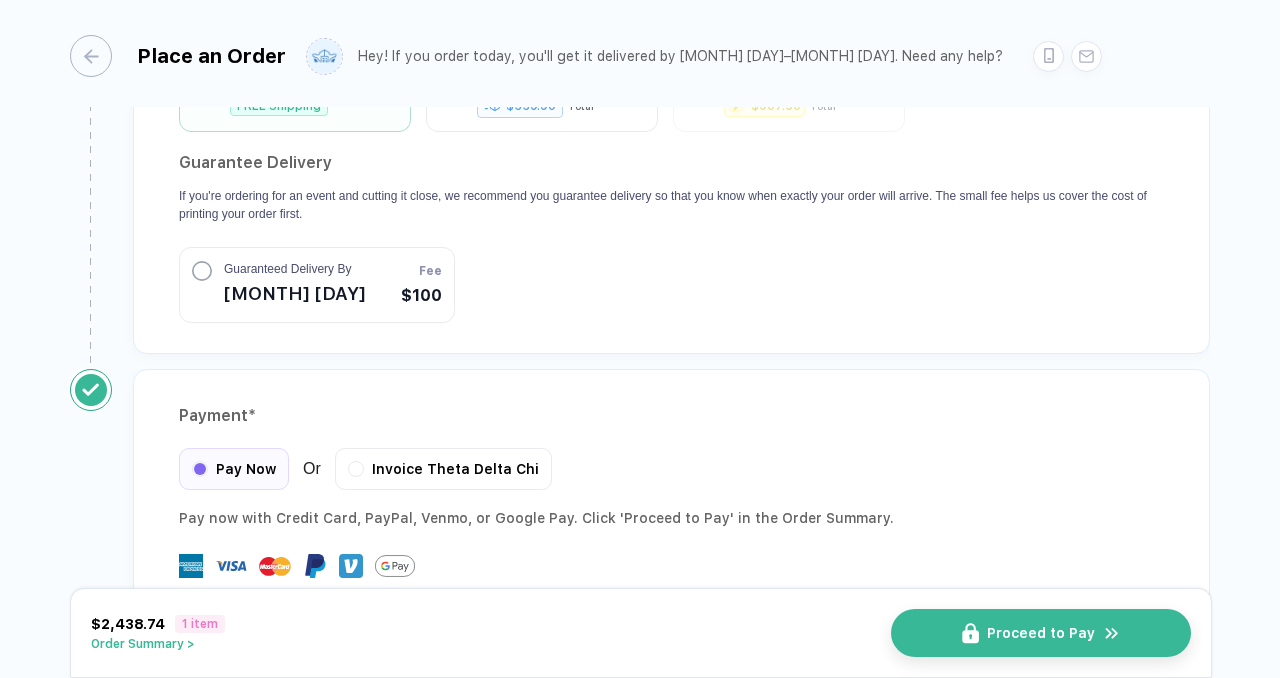 scroll, scrollTop: 1967, scrollLeft: 0, axis: vertical 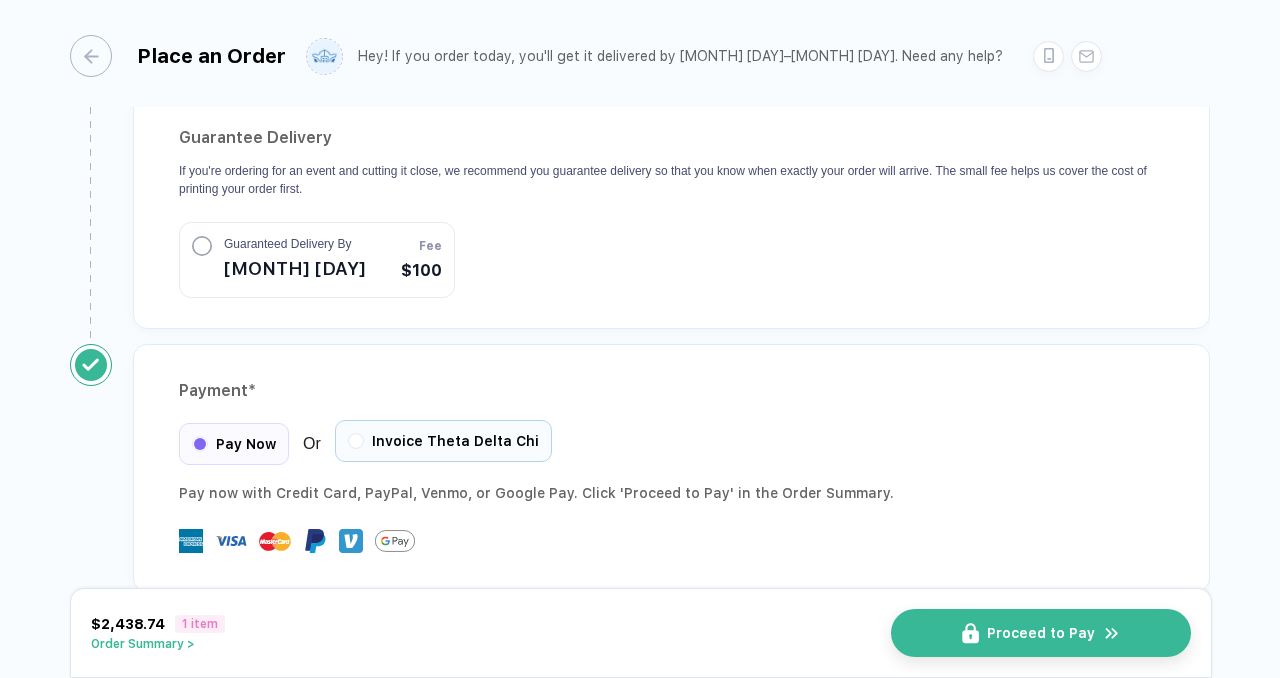 type on "1" 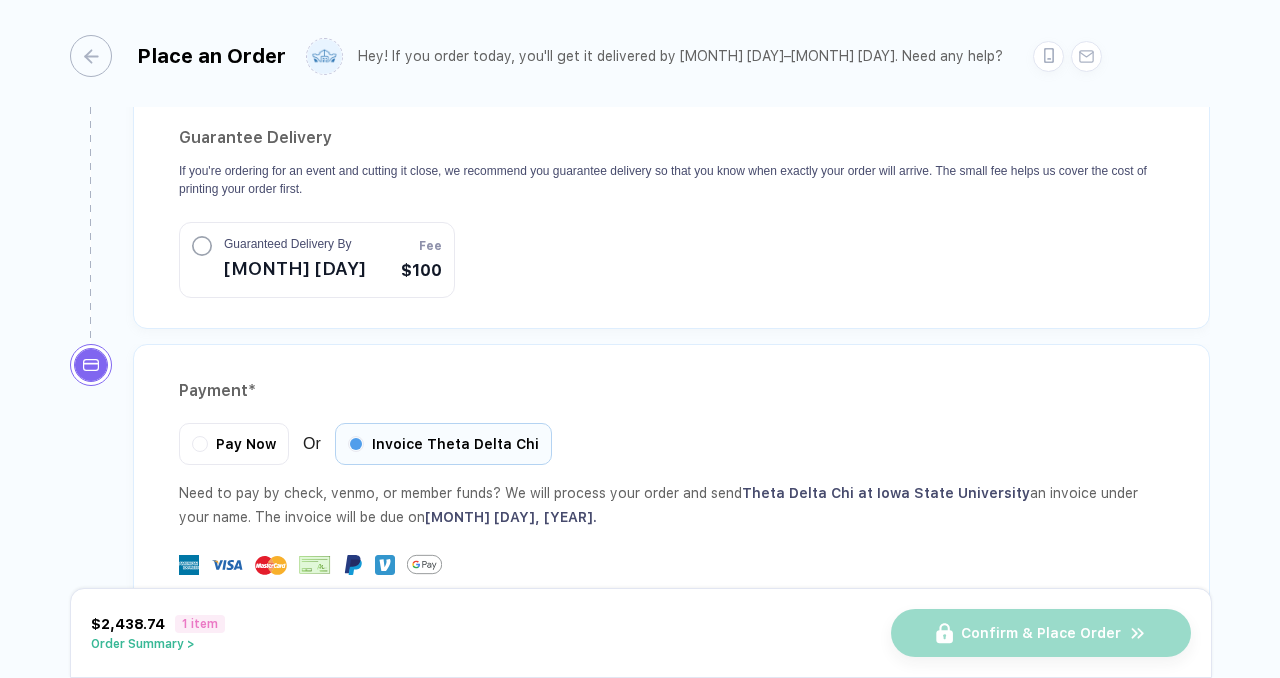 scroll, scrollTop: 2165, scrollLeft: 0, axis: vertical 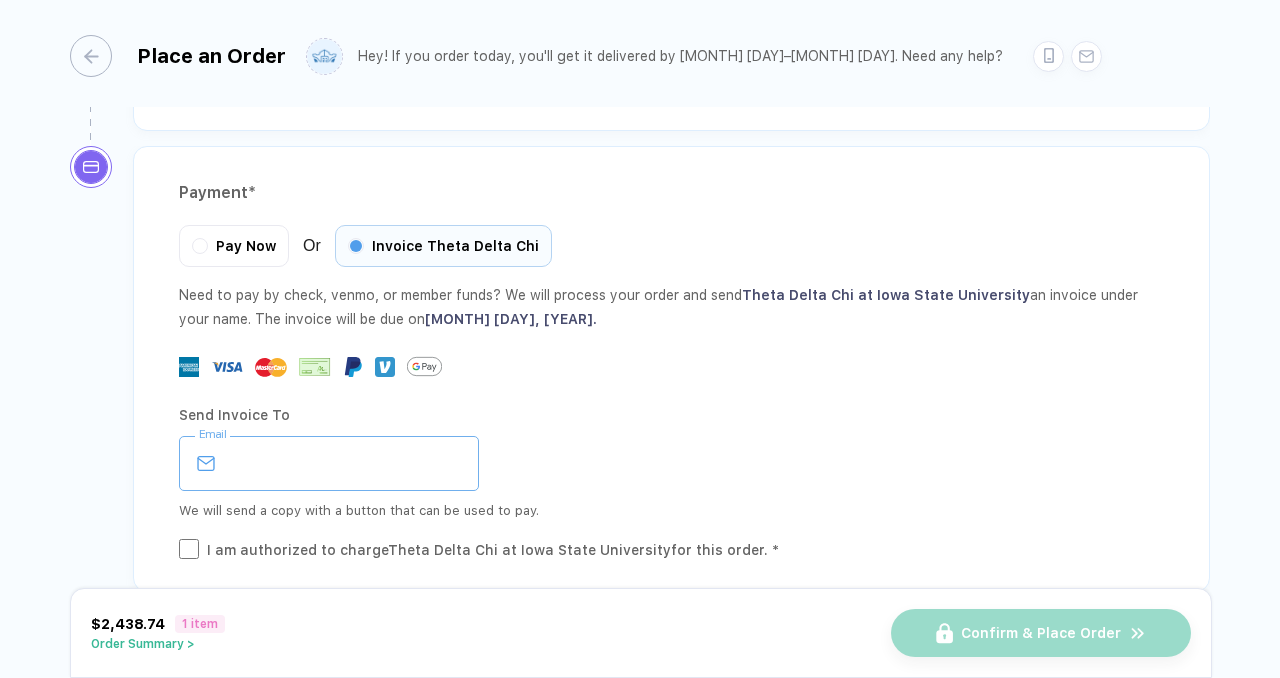 click at bounding box center [329, 463] 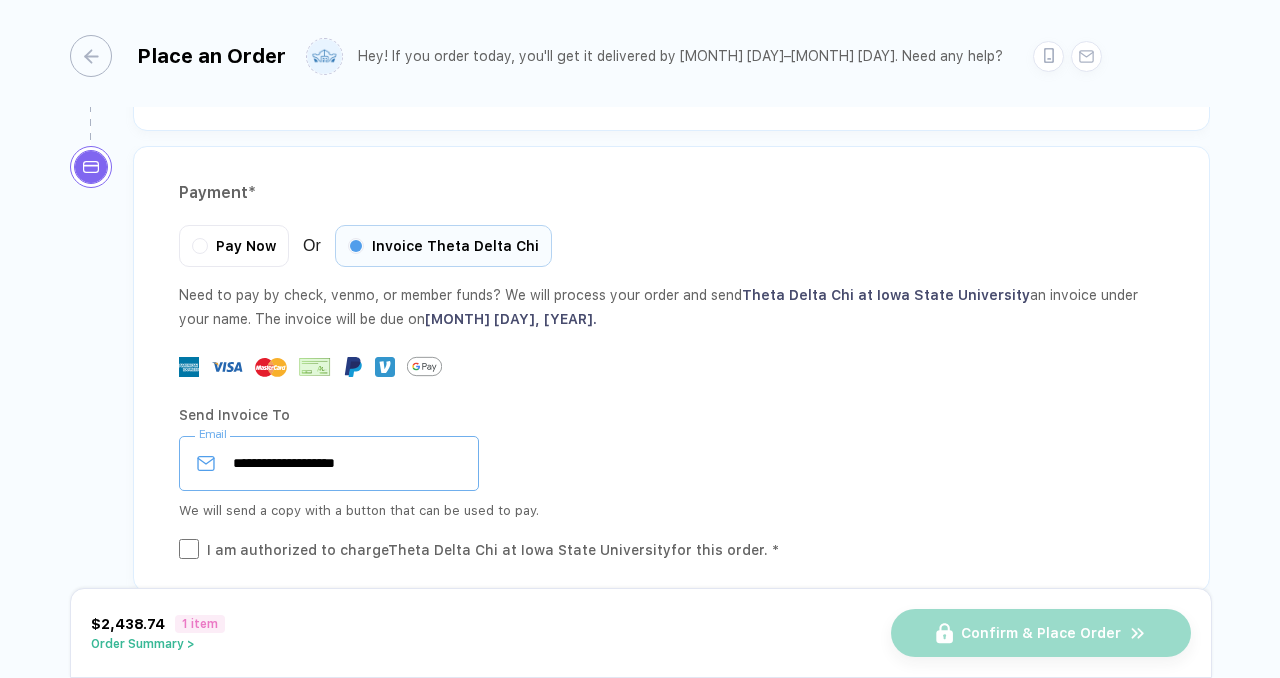type on "**********" 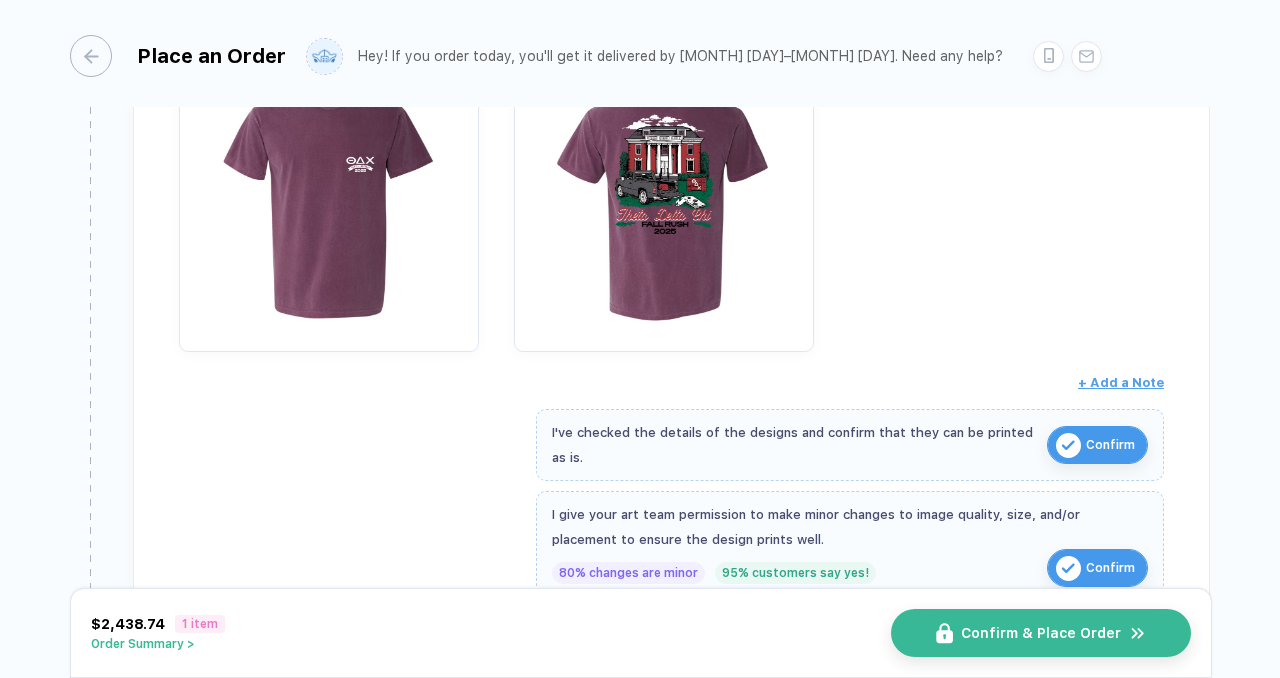scroll, scrollTop: 357, scrollLeft: 0, axis: vertical 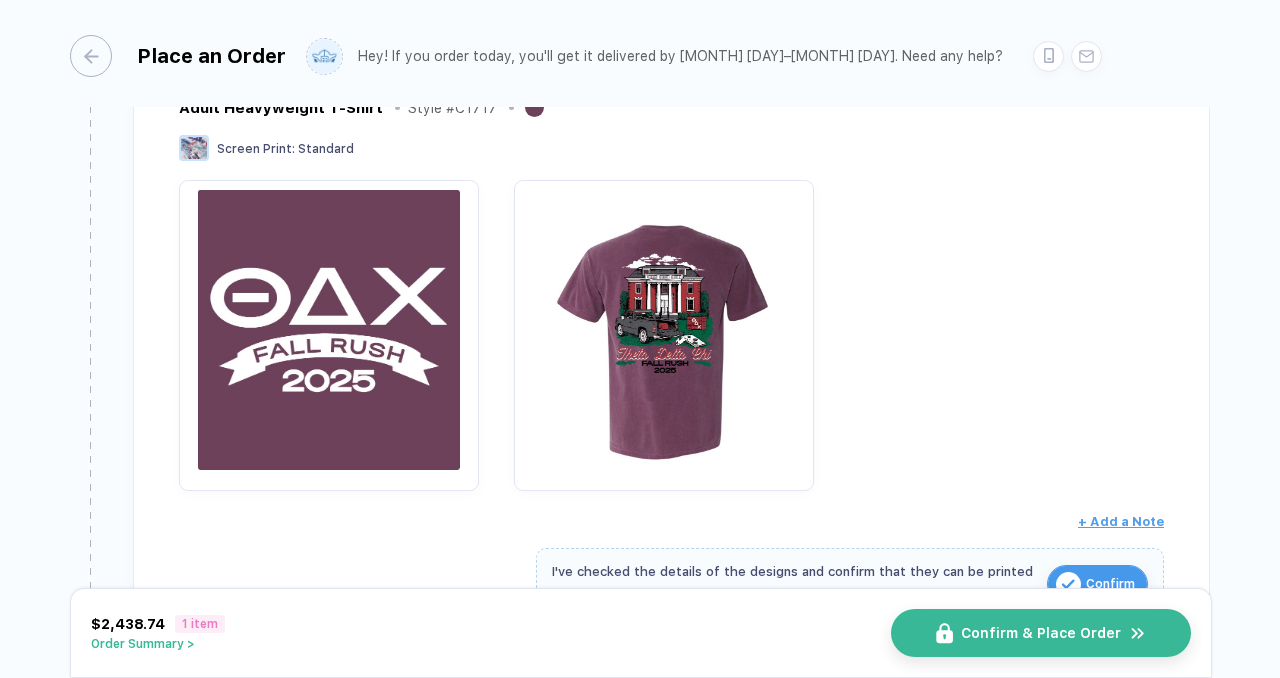 click at bounding box center (329, 330) 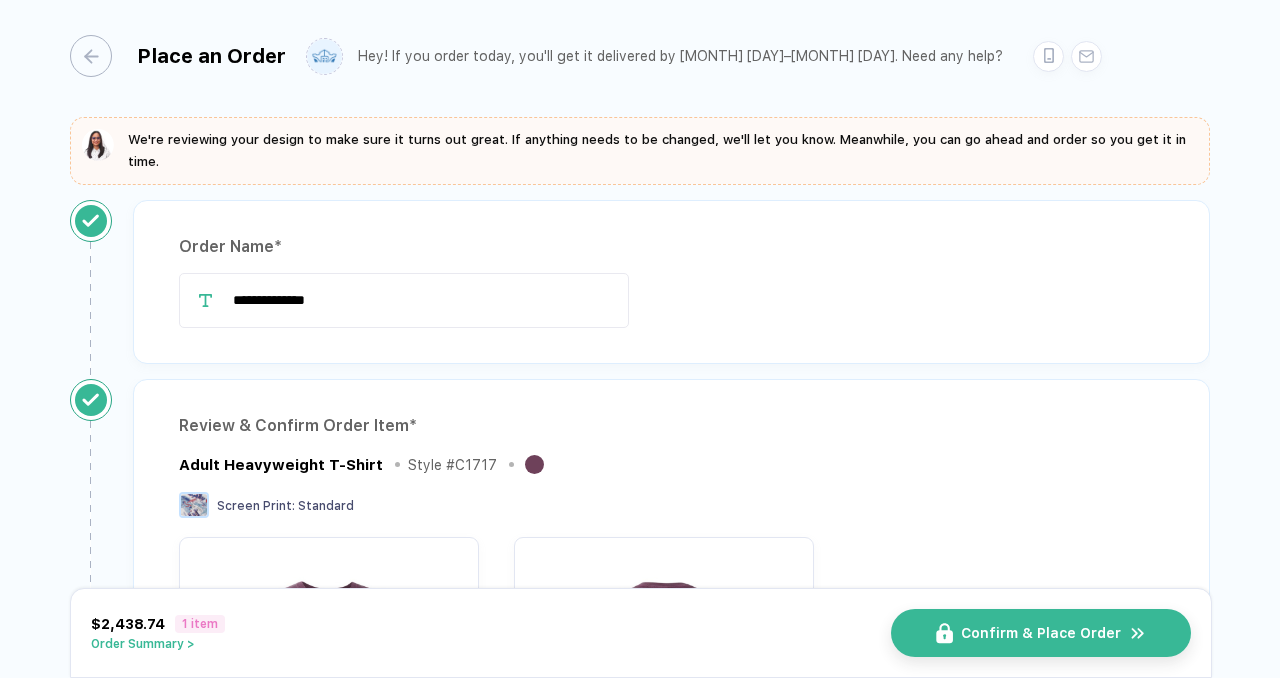 scroll, scrollTop: 79, scrollLeft: 0, axis: vertical 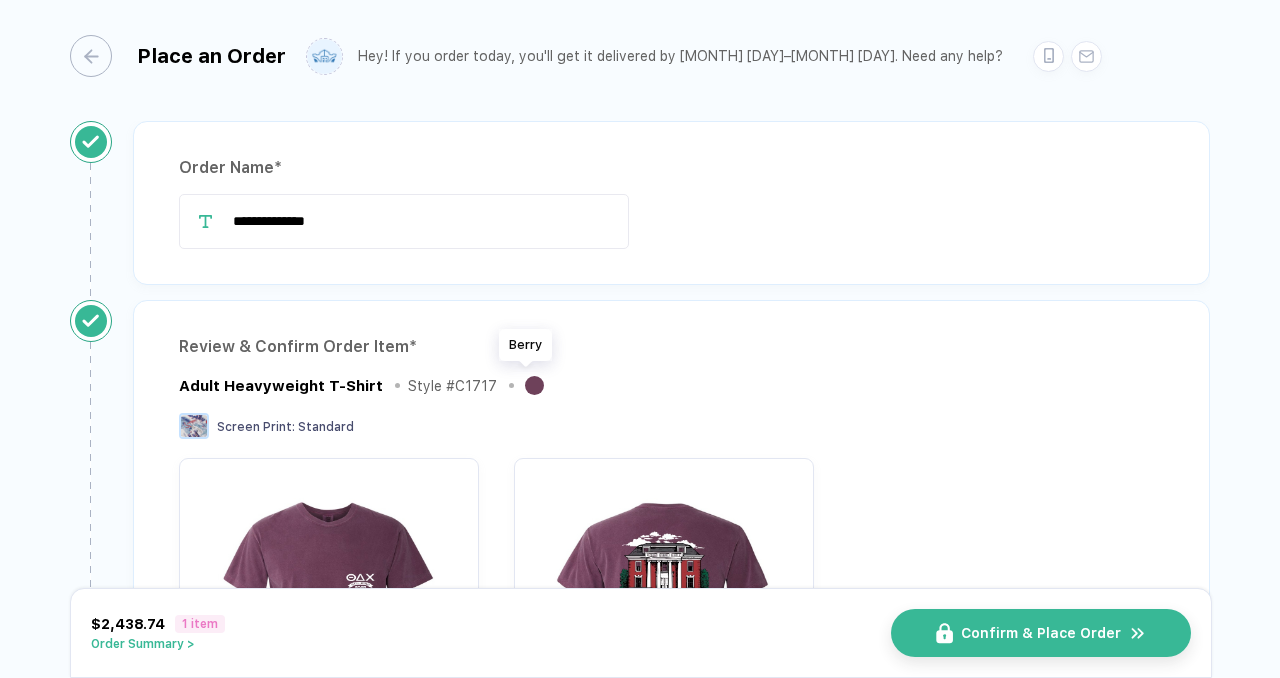 click at bounding box center [534, 385] 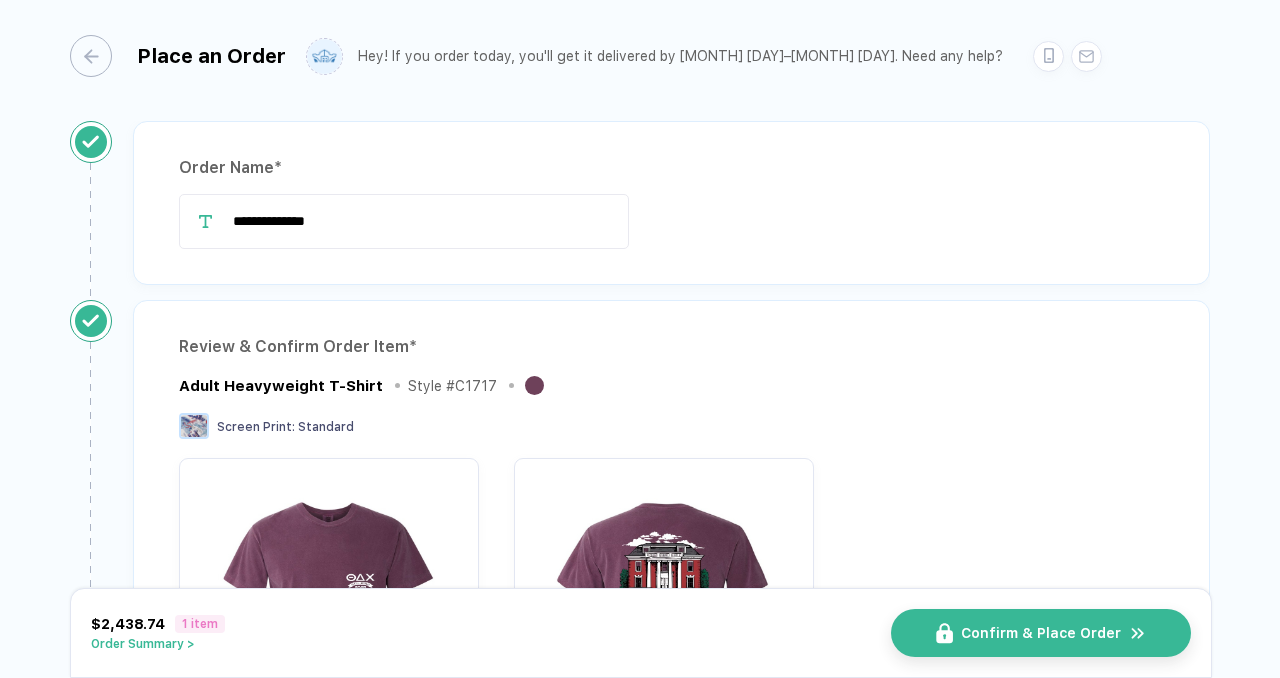 click on "Style # C1717" at bounding box center (452, 386) 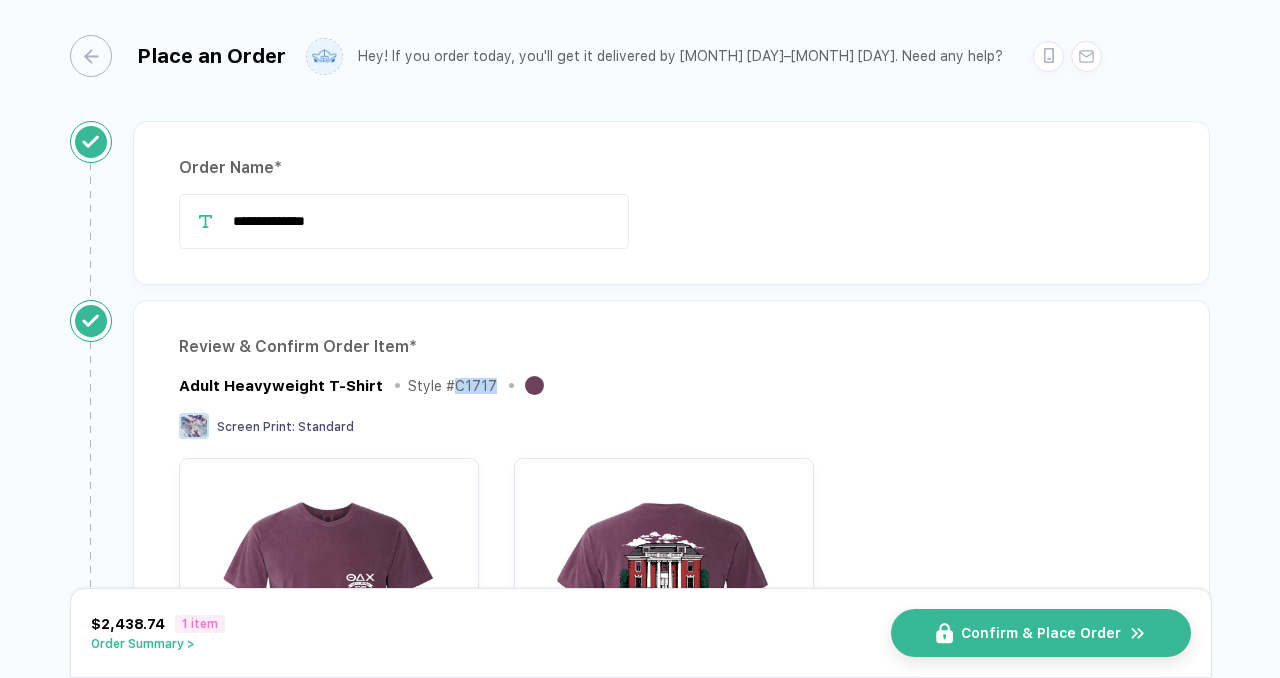 click on "Style # C1717" at bounding box center [452, 386] 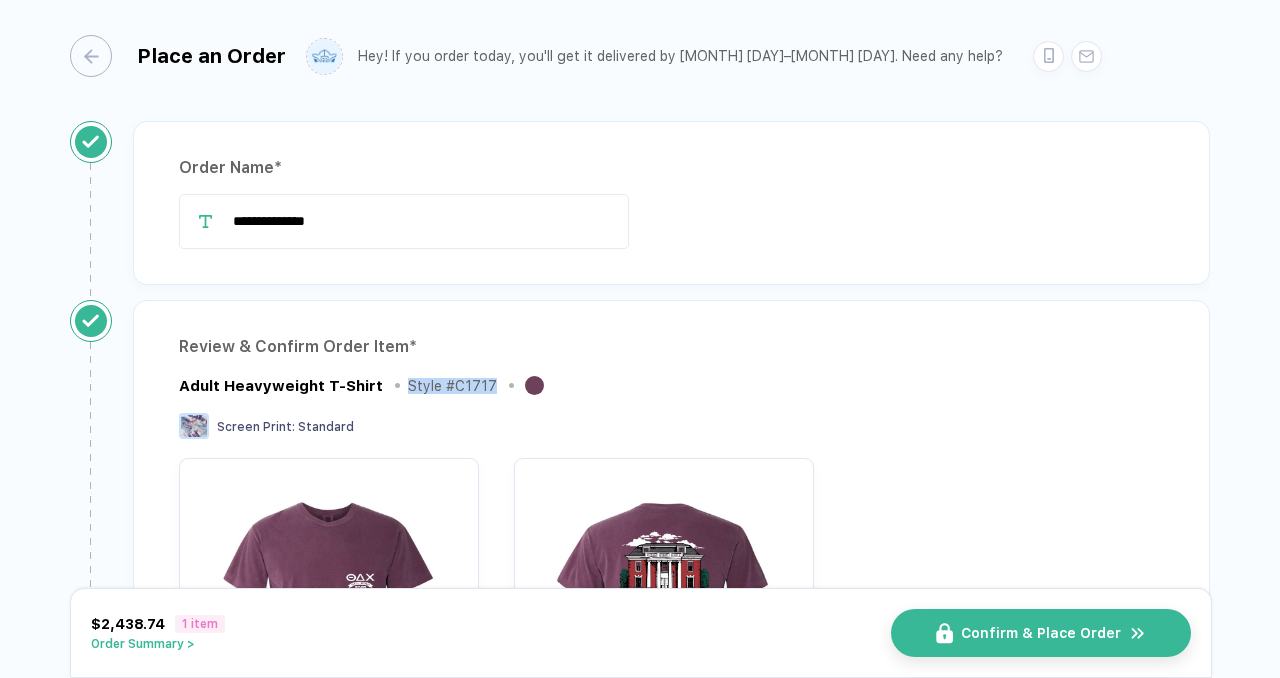 click on "Style # C1717" at bounding box center [452, 386] 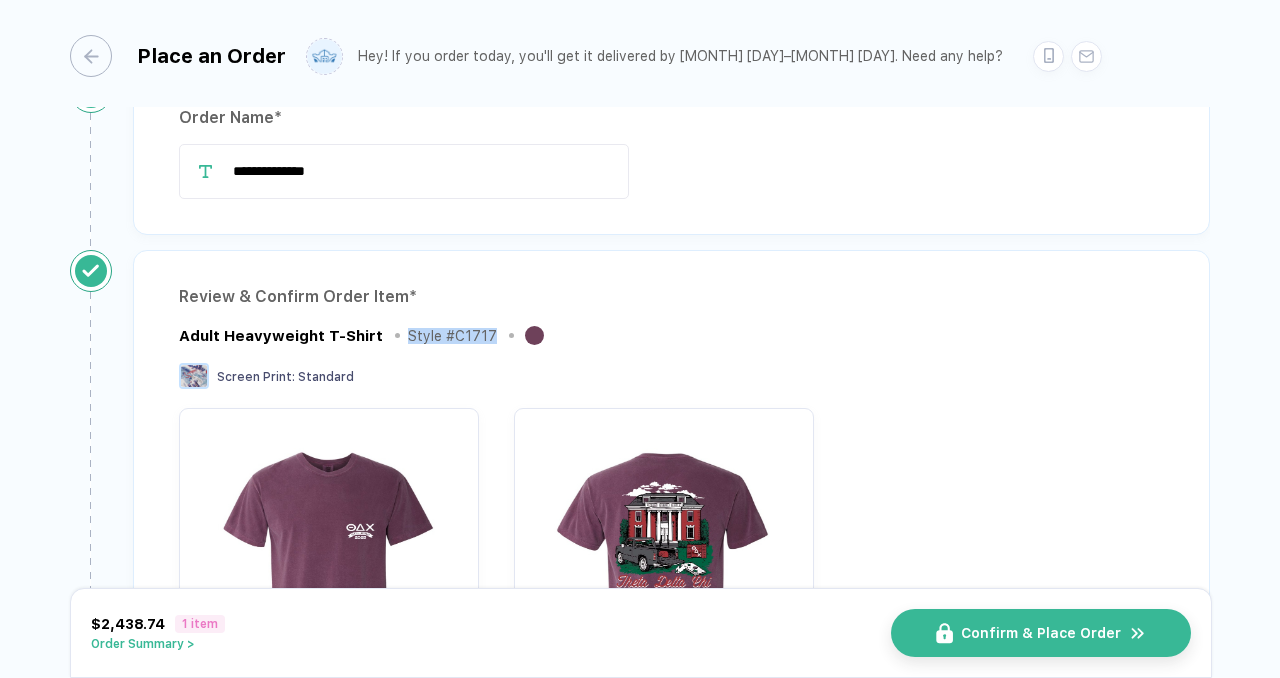 scroll, scrollTop: 0, scrollLeft: 0, axis: both 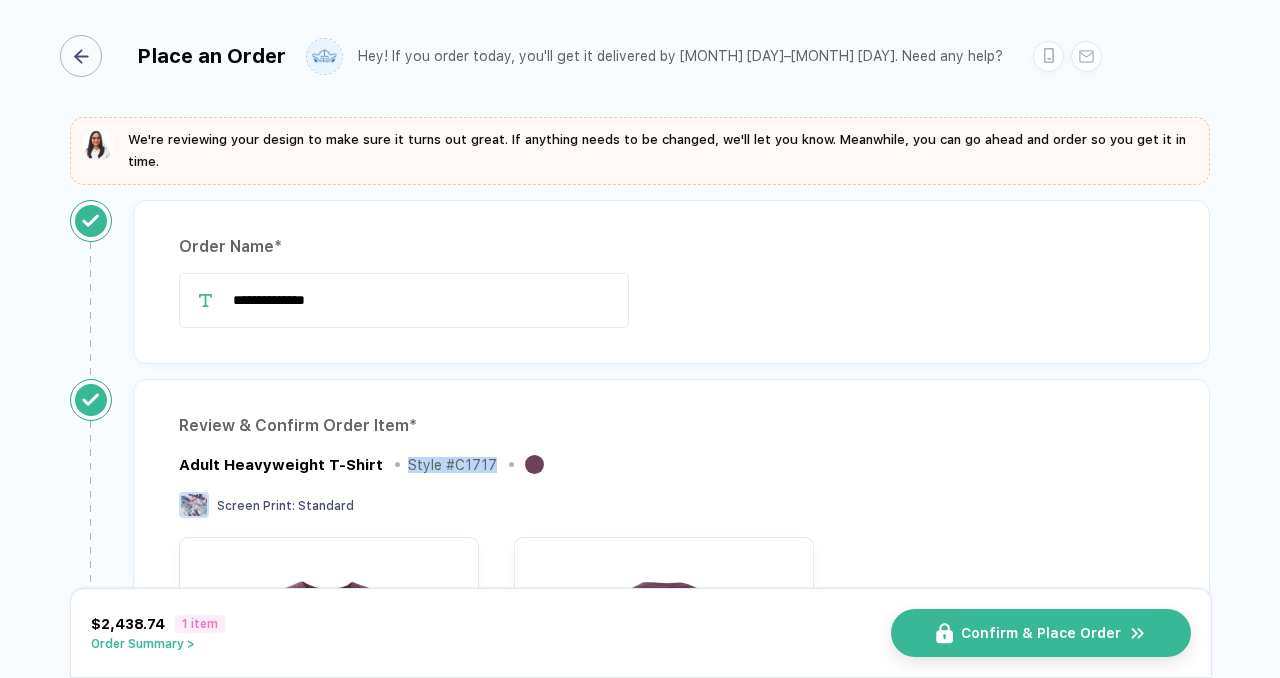 click at bounding box center [81, 56] 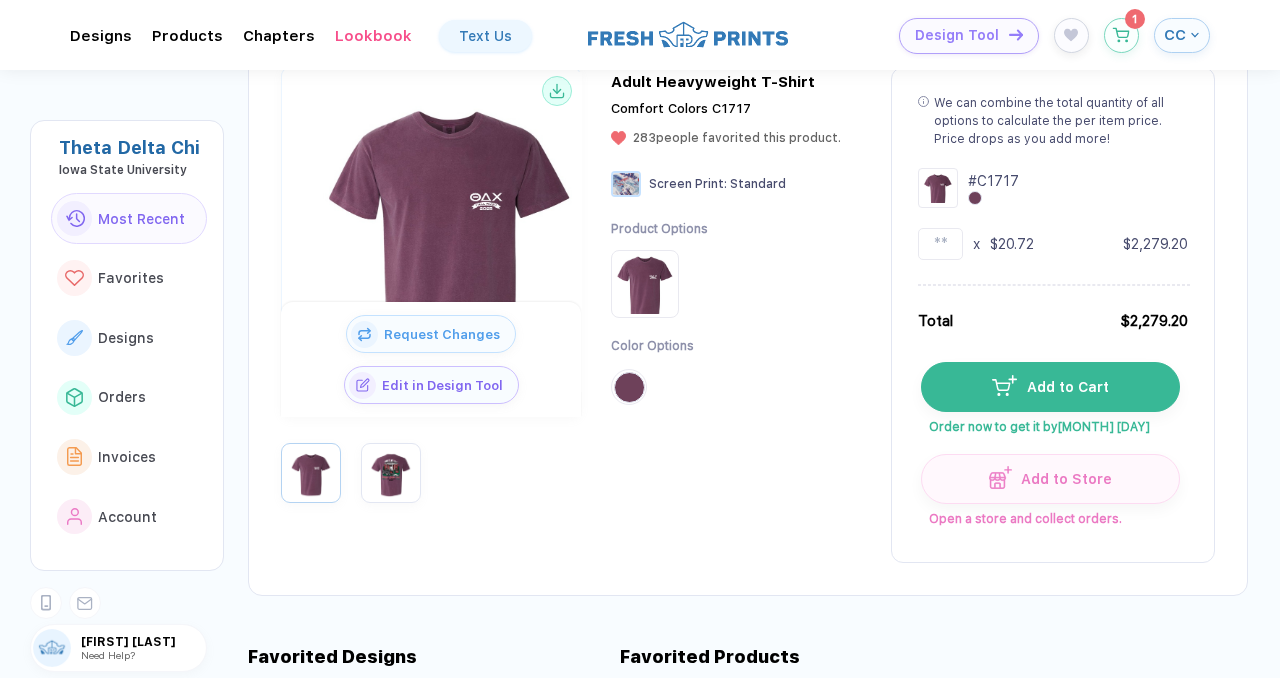 scroll, scrollTop: 220, scrollLeft: 0, axis: vertical 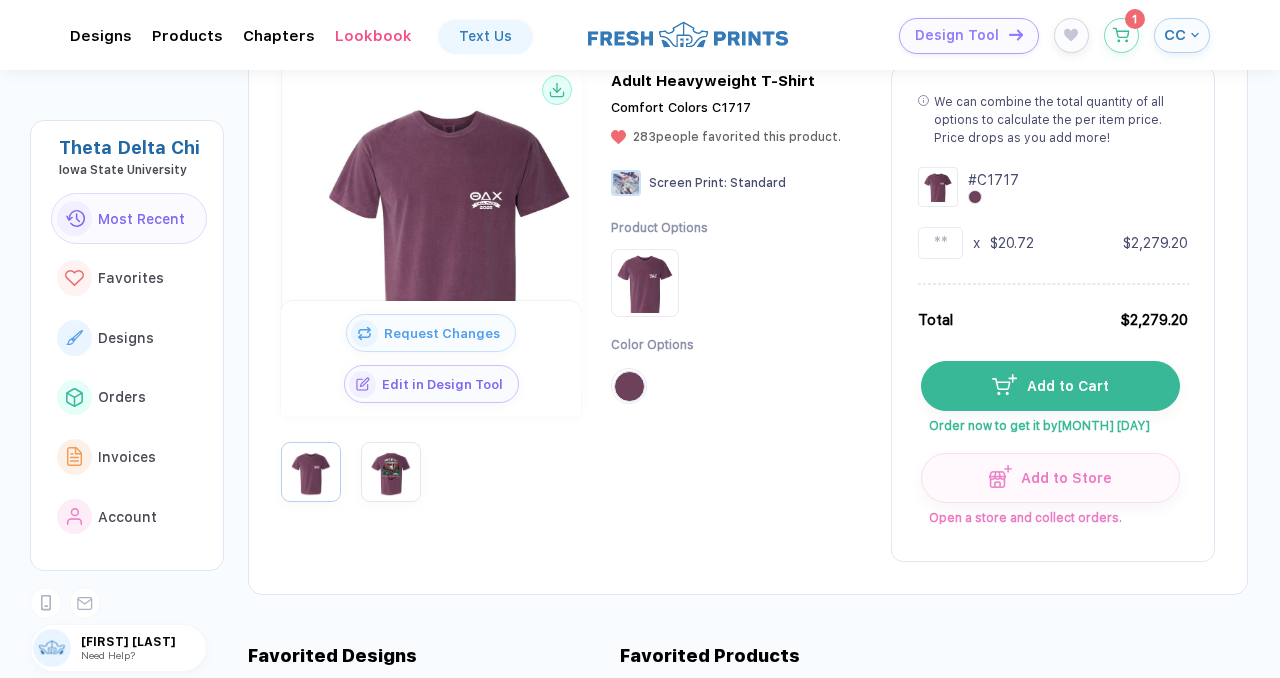 click on "Adult Heavyweight T-Shirt Comfort Colors C1717
283  people favorited this product. Screen Print : Standard Product Options Color Options" at bounding box center (736, 317) 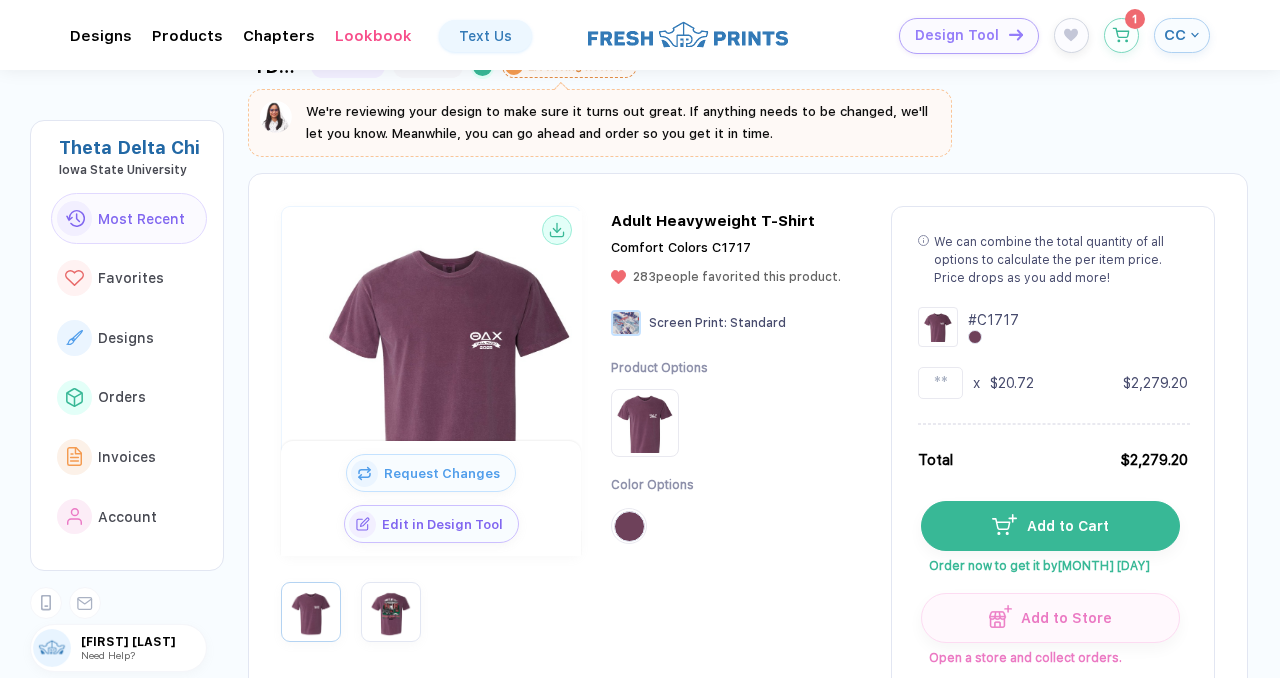scroll, scrollTop: 0, scrollLeft: 0, axis: both 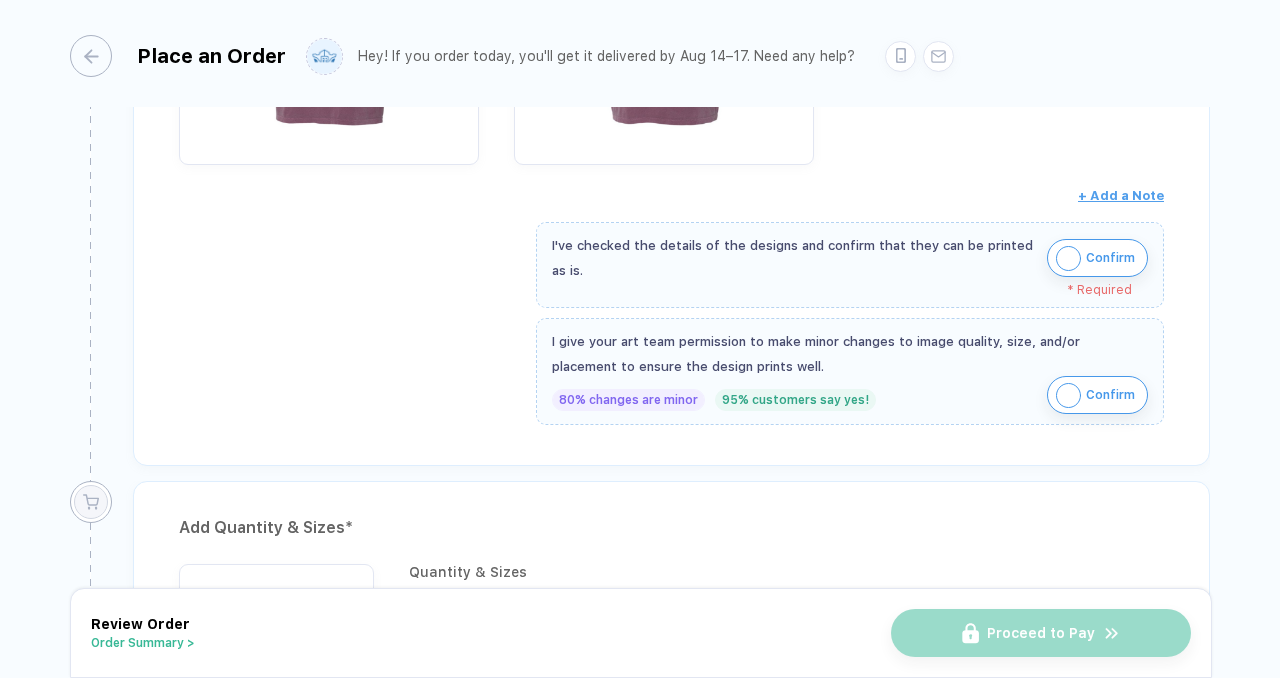 click at bounding box center (1068, 258) 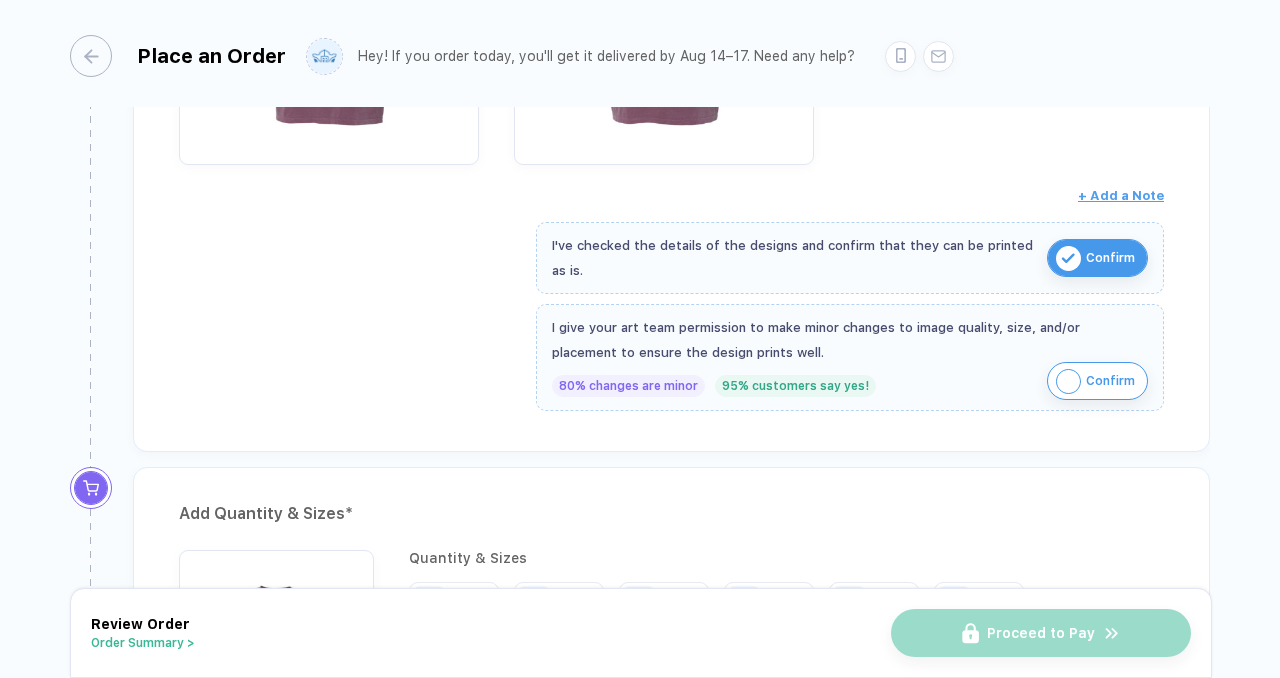 click at bounding box center (1068, 381) 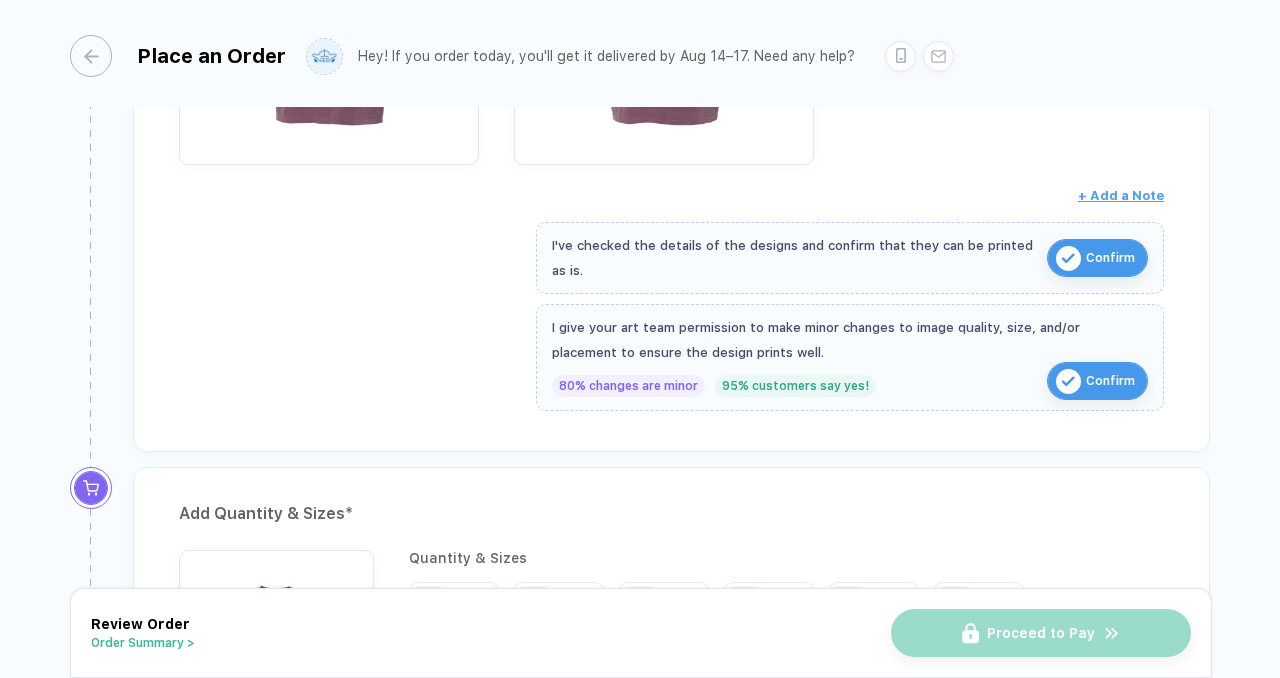 scroll, scrollTop: 1065, scrollLeft: 0, axis: vertical 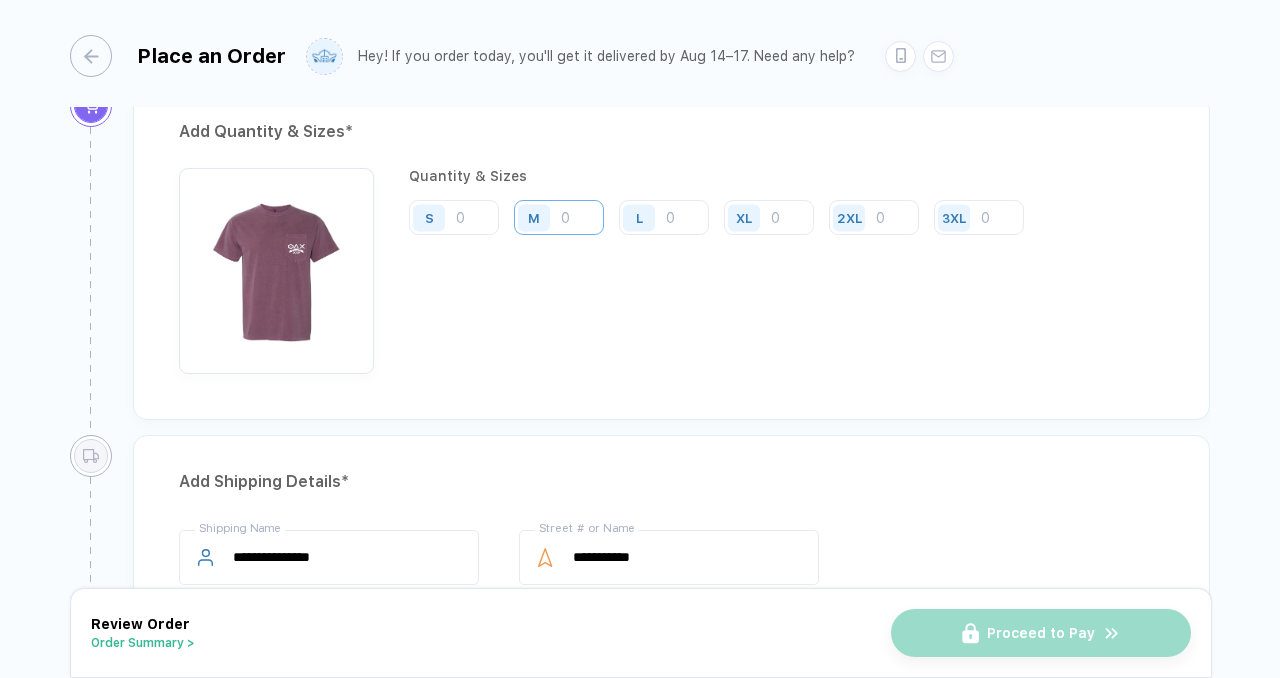 click at bounding box center [559, 217] 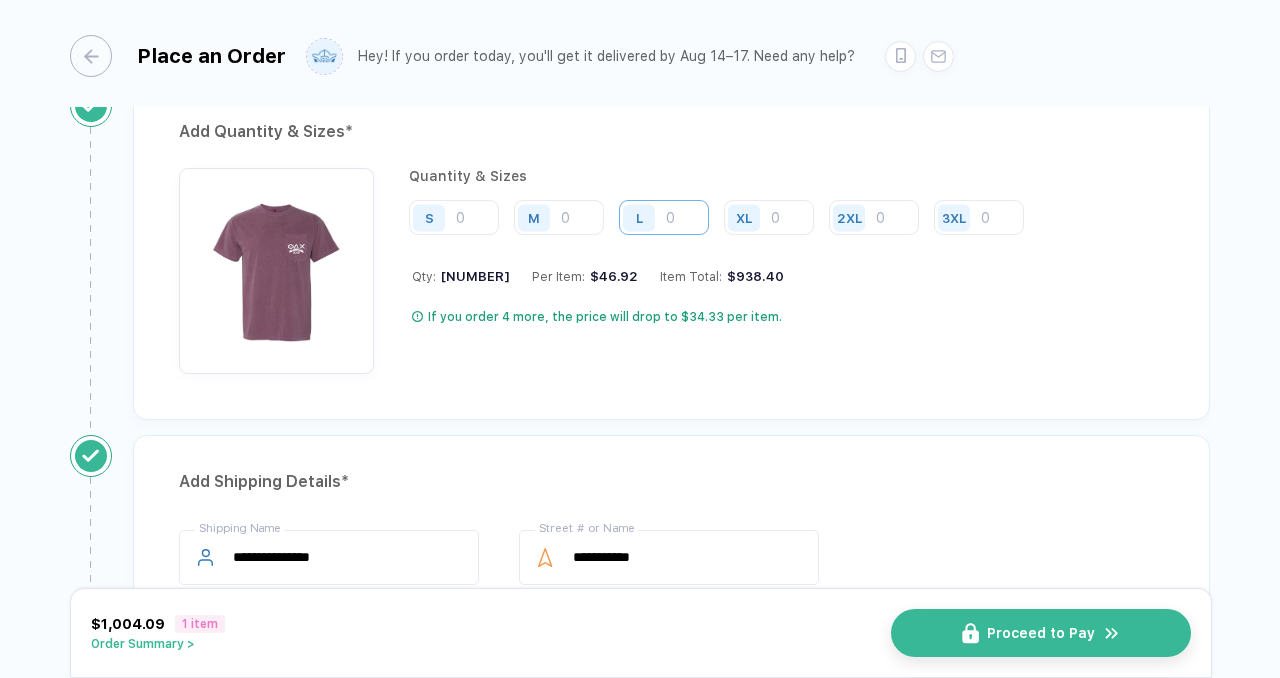 type on "[NUMBER]" 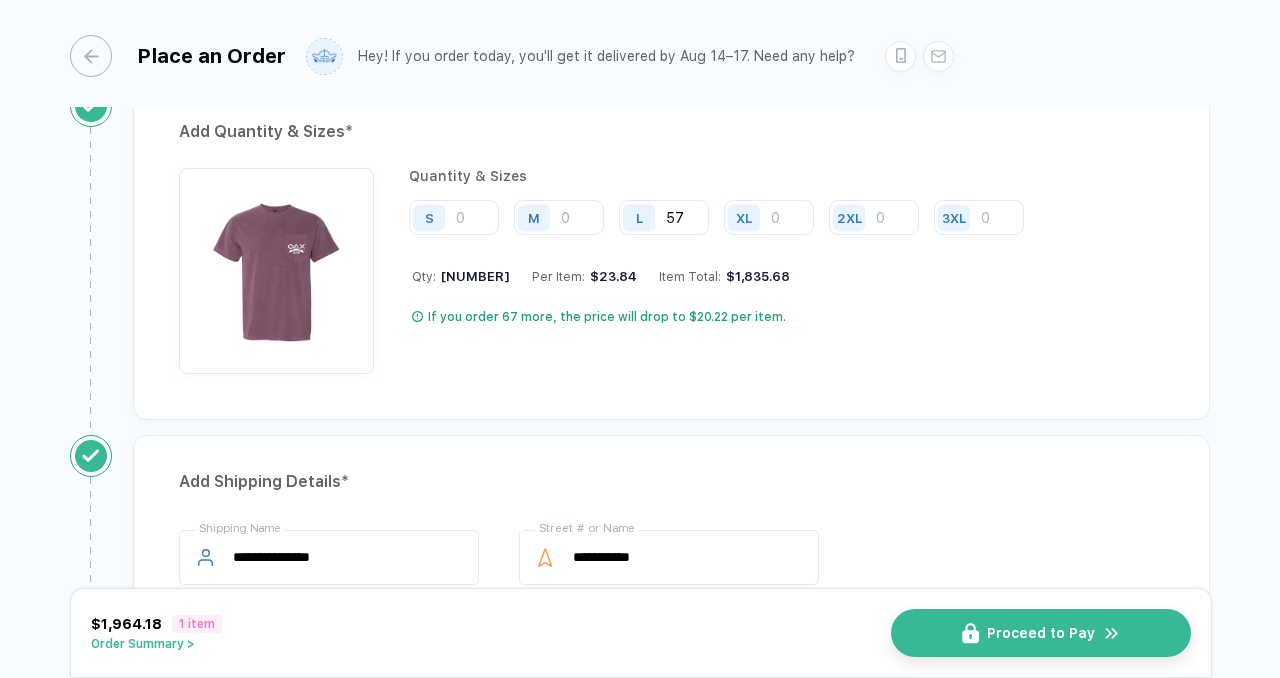 type on "57" 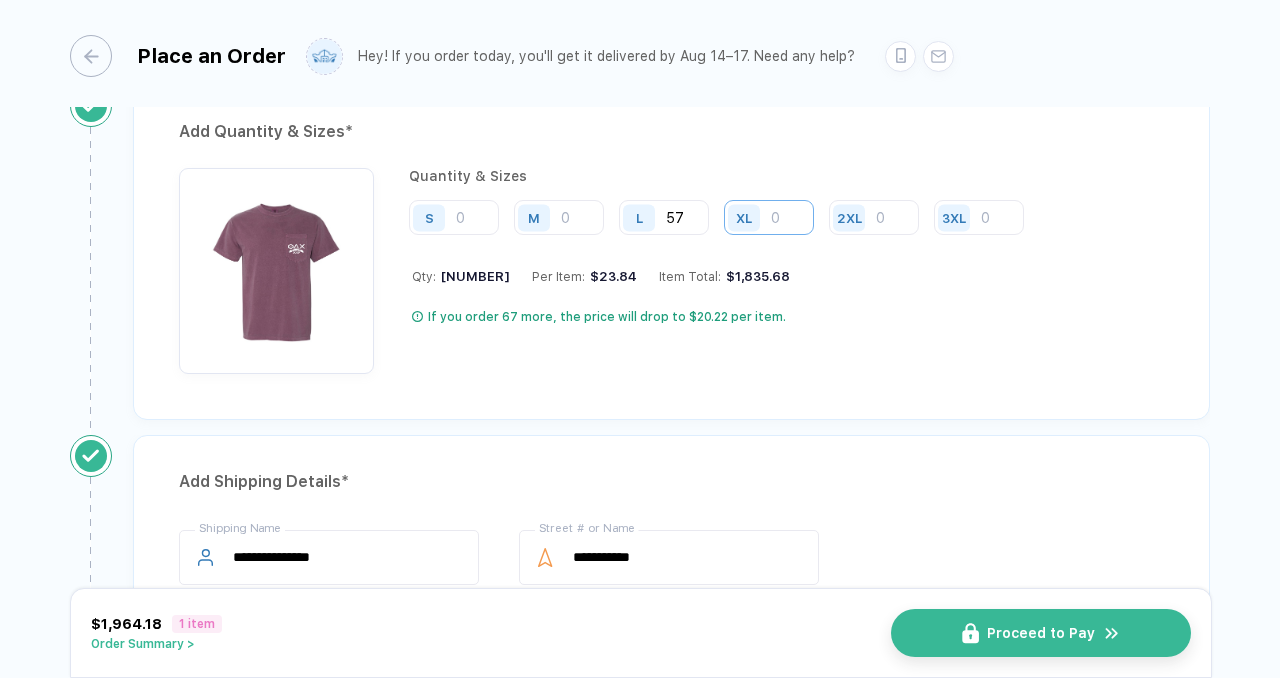 click at bounding box center [769, 217] 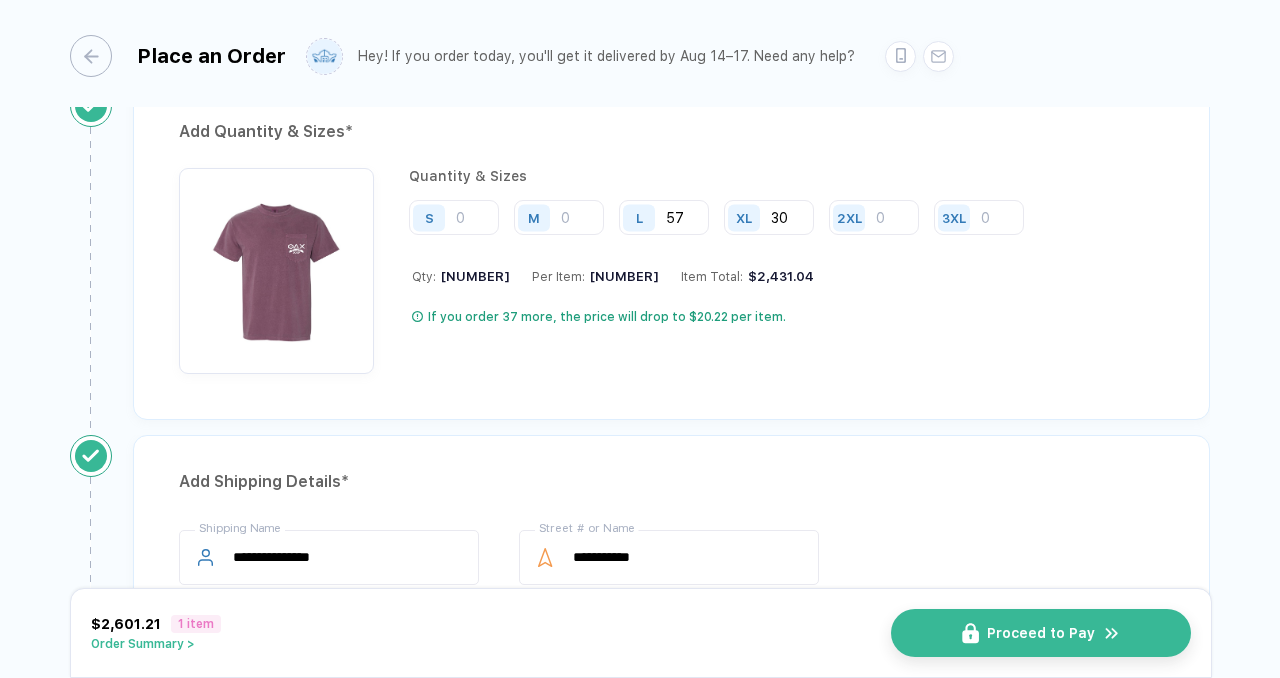 type on "30" 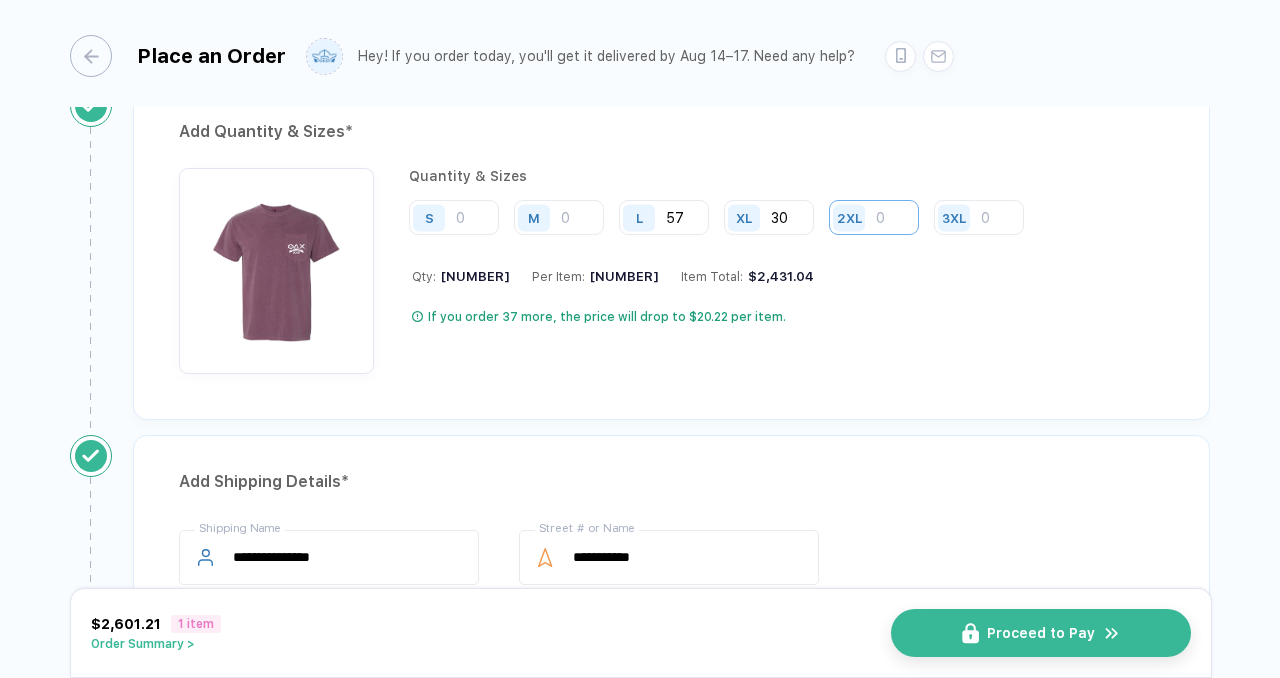 click at bounding box center (874, 217) 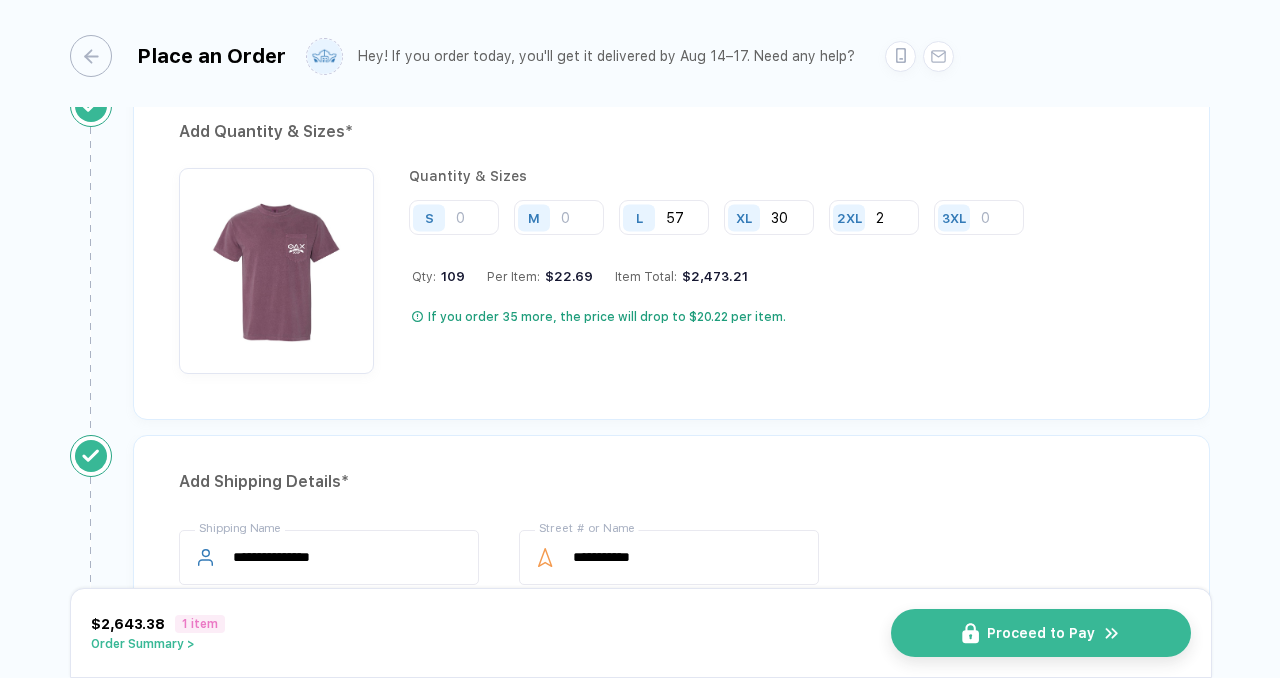 type on "2" 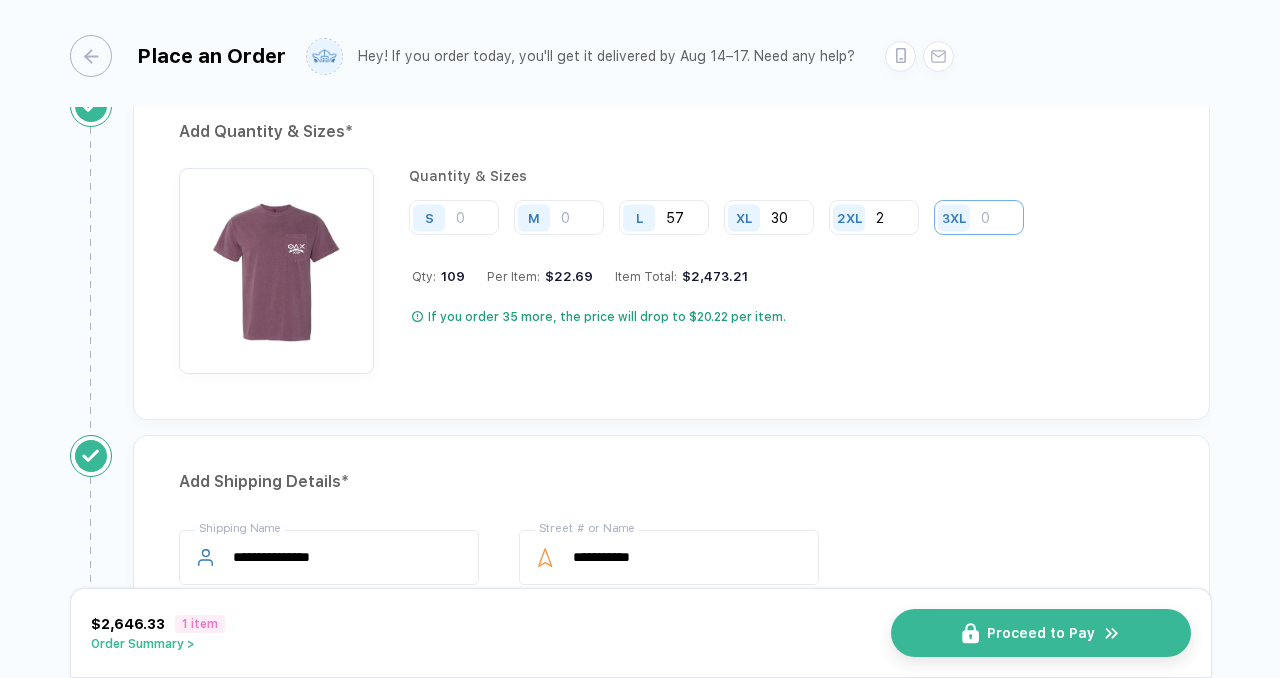 click at bounding box center (979, 217) 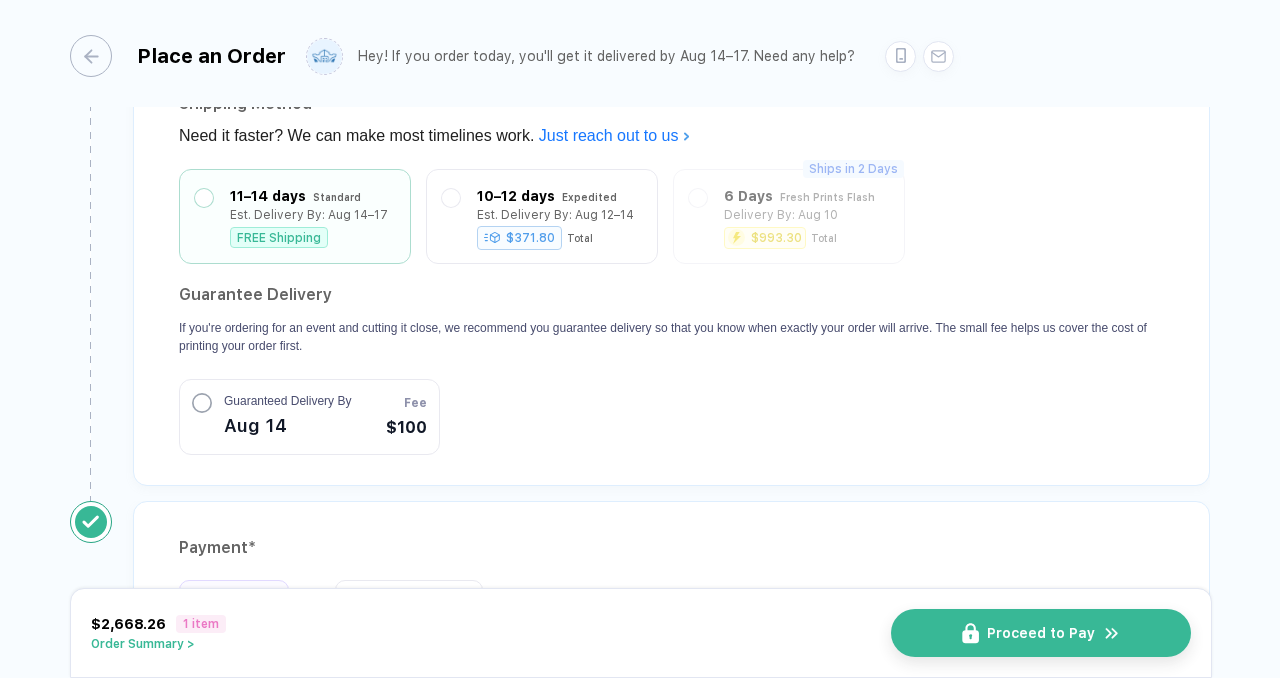 scroll, scrollTop: 1967, scrollLeft: 0, axis: vertical 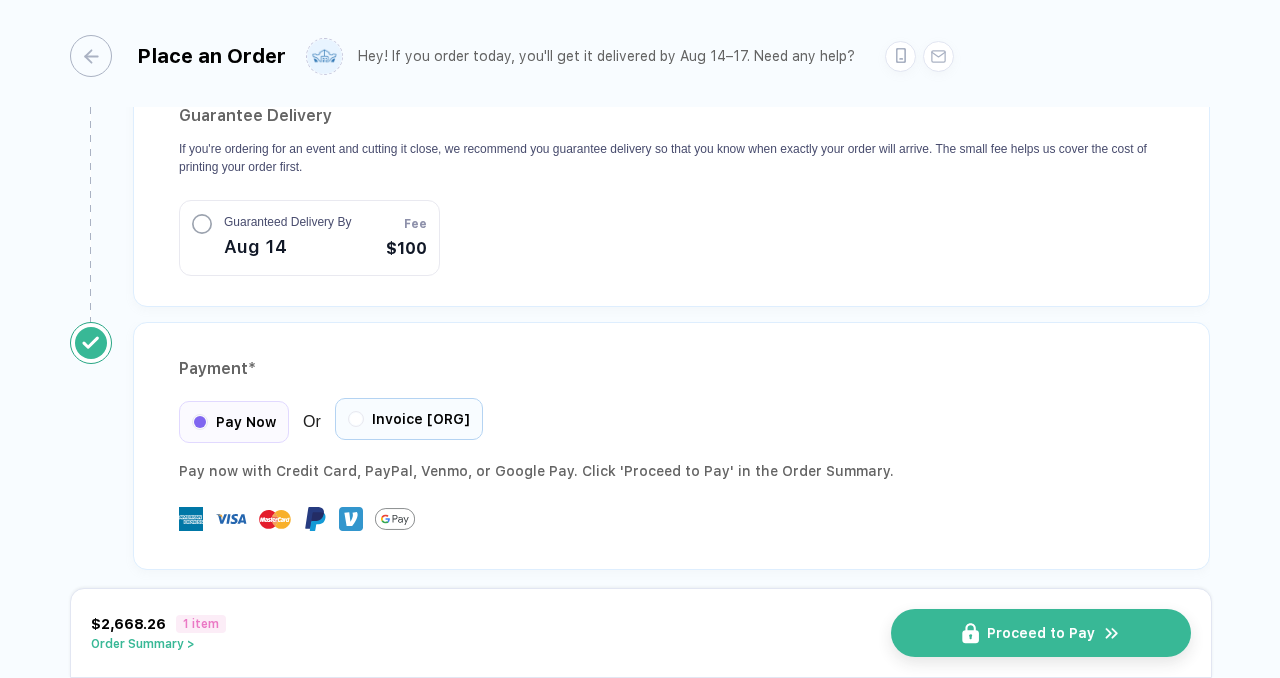 type on "1" 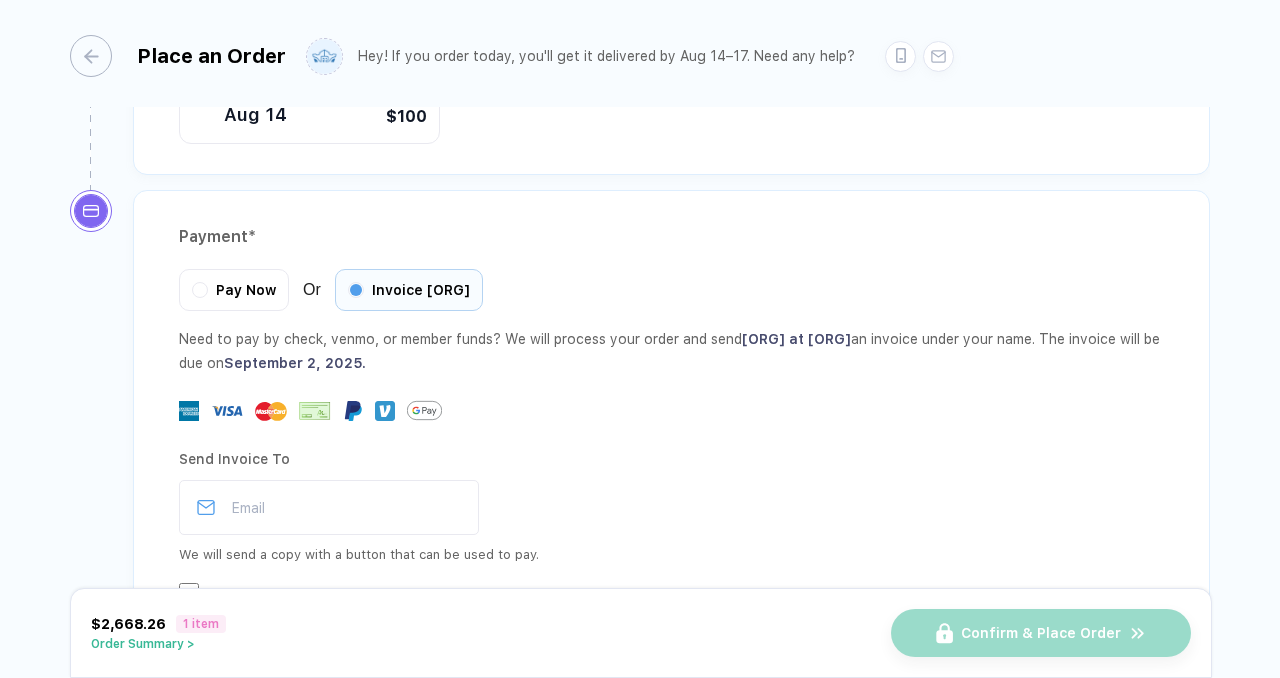 scroll, scrollTop: 2101, scrollLeft: 0, axis: vertical 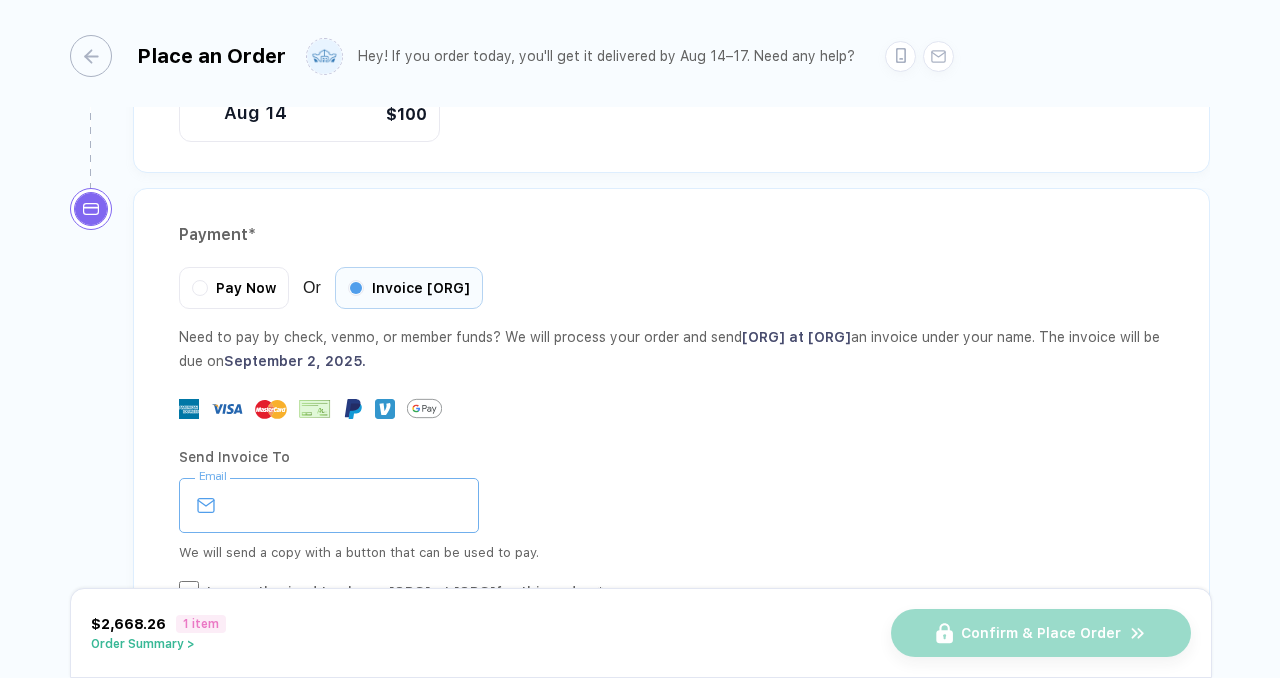 click at bounding box center [329, 505] 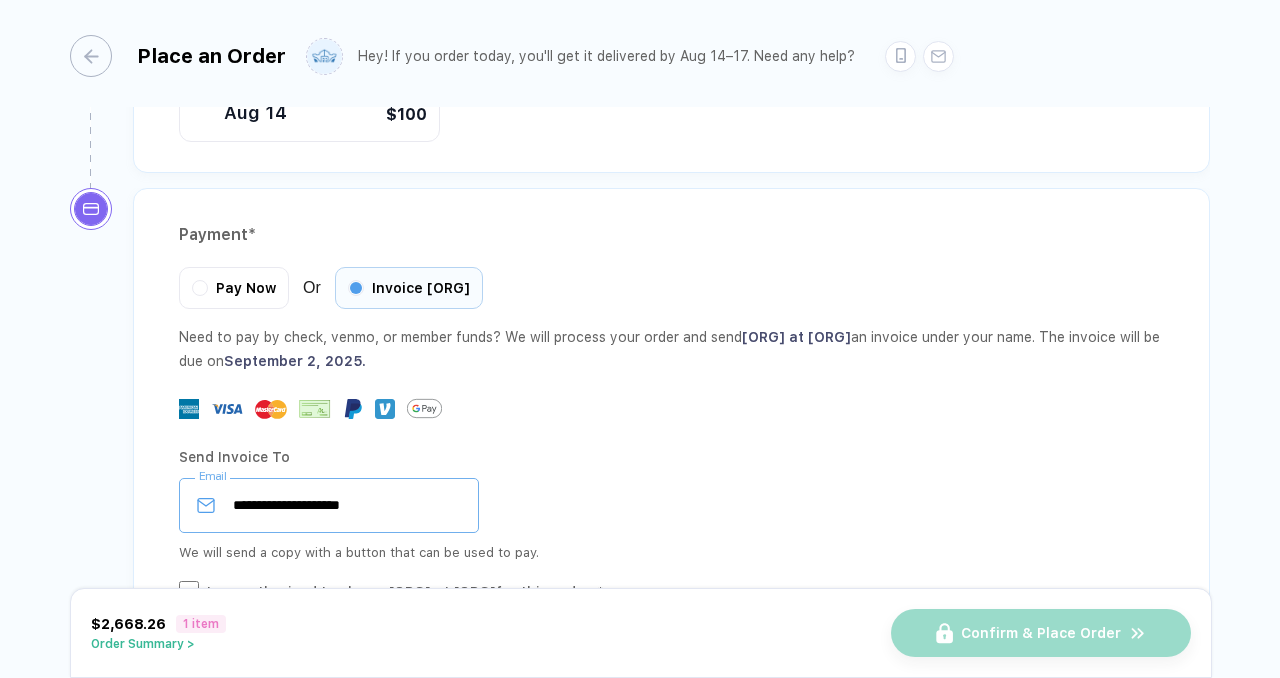 type on "**********" 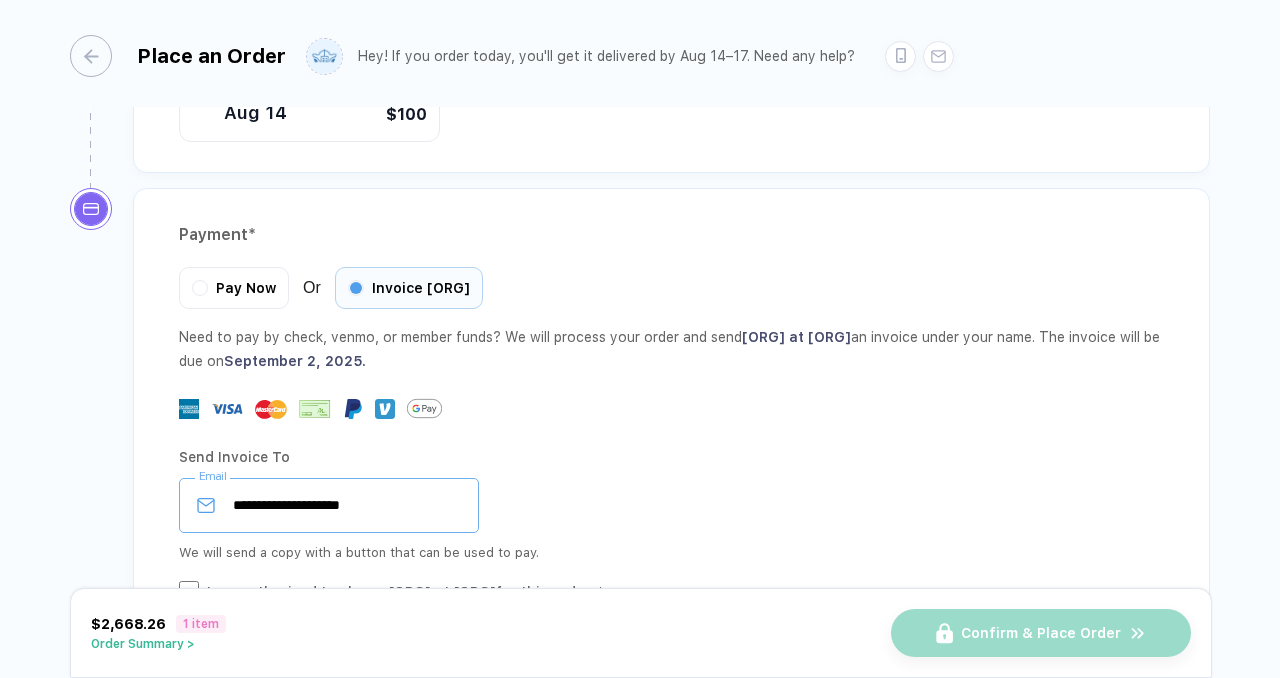 scroll, scrollTop: 2165, scrollLeft: 0, axis: vertical 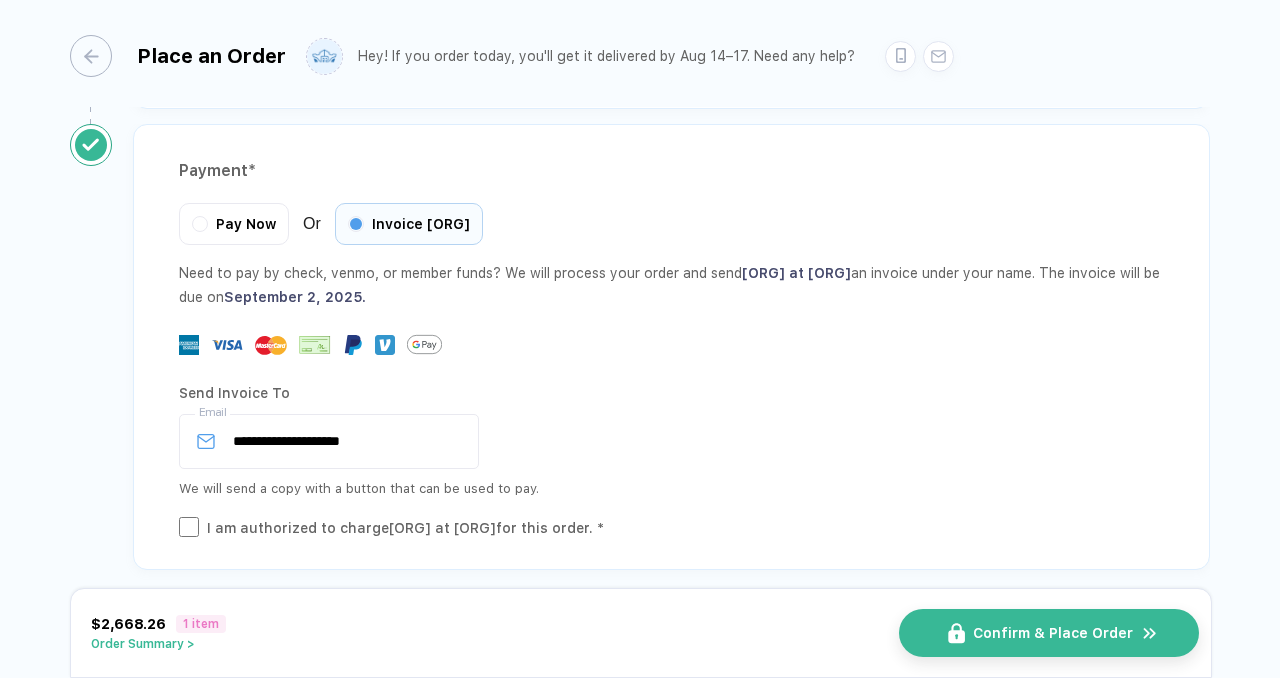 click at bounding box center (956, 633) 